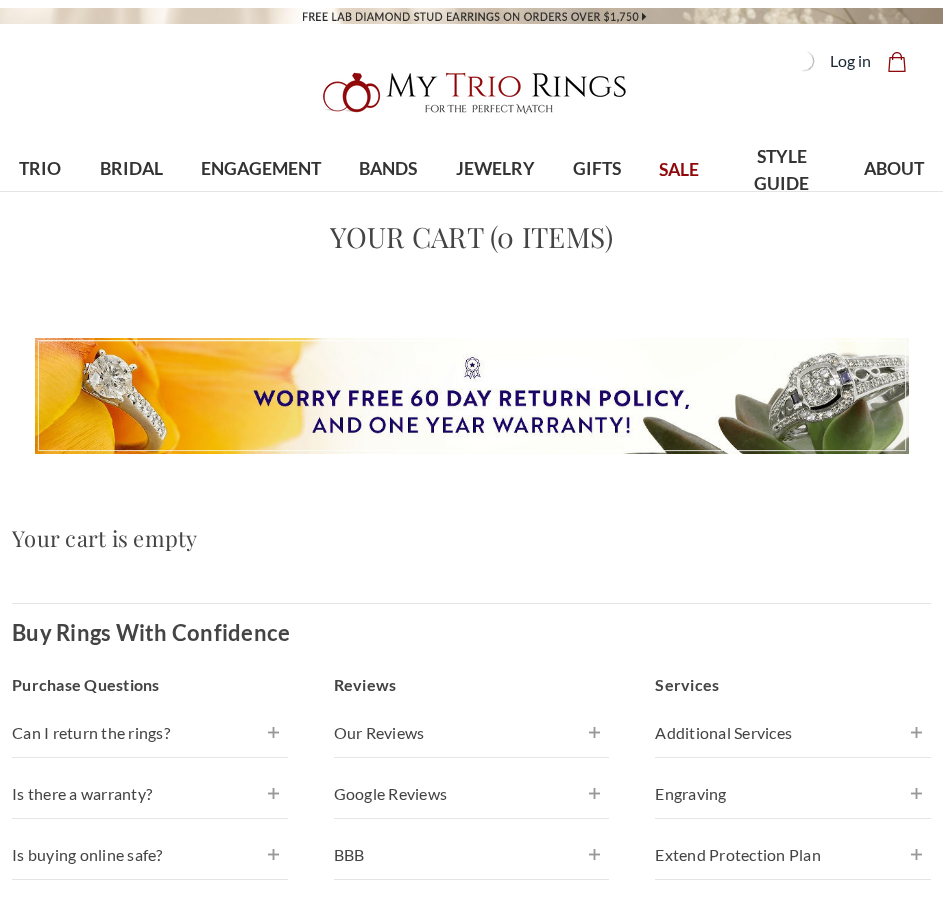 scroll, scrollTop: 0, scrollLeft: 0, axis: both 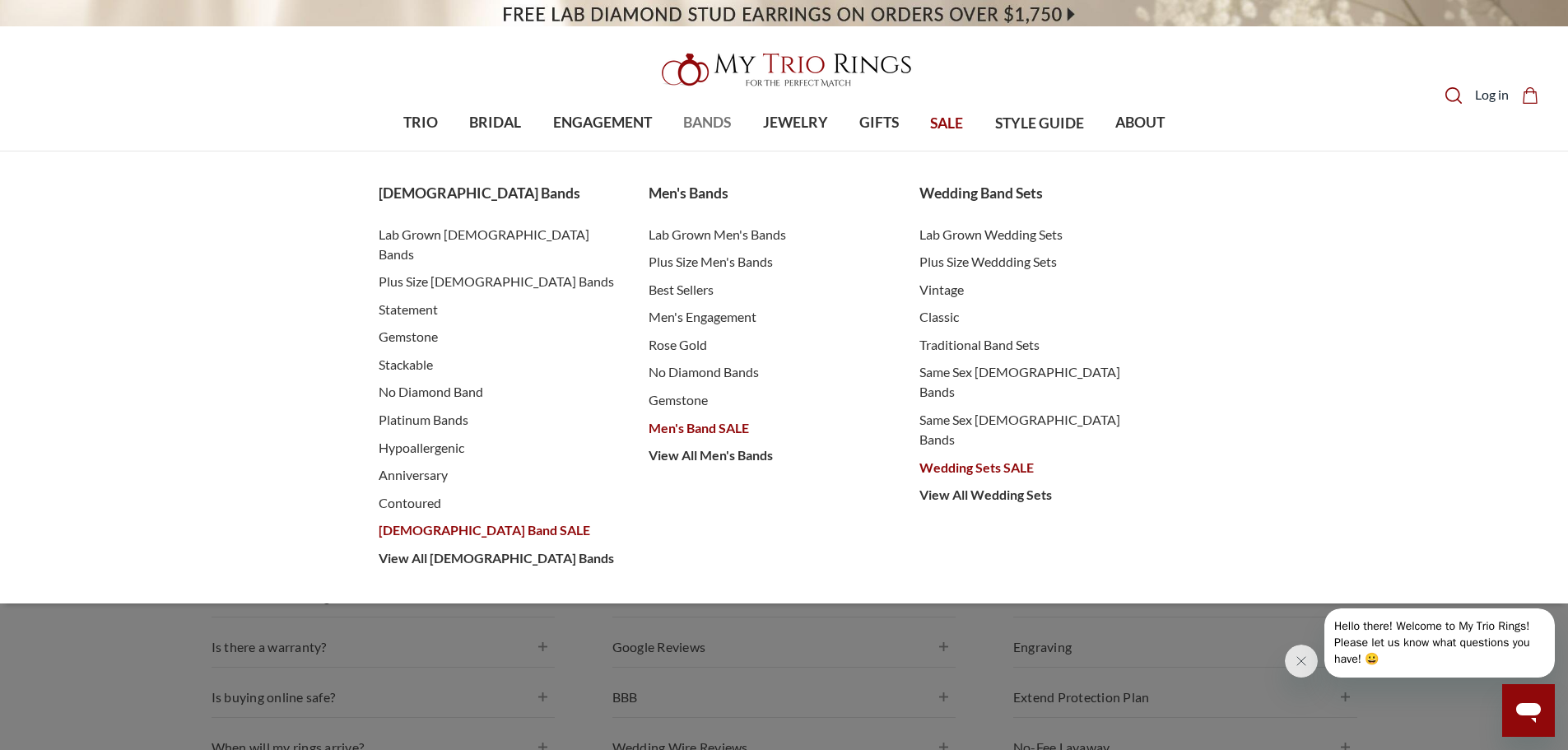 click on "BANDS" at bounding box center [707, 123] 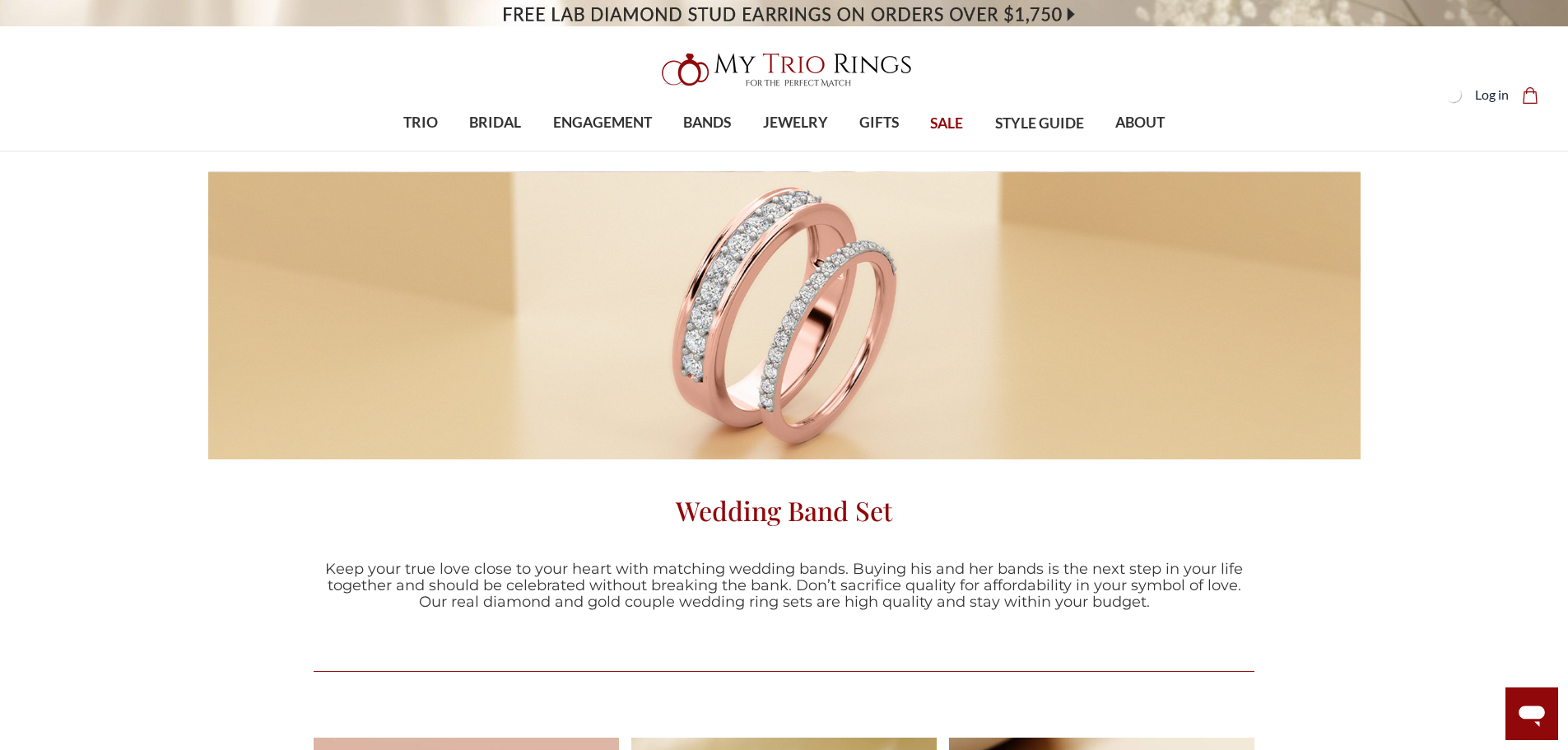 scroll, scrollTop: 0, scrollLeft: 0, axis: both 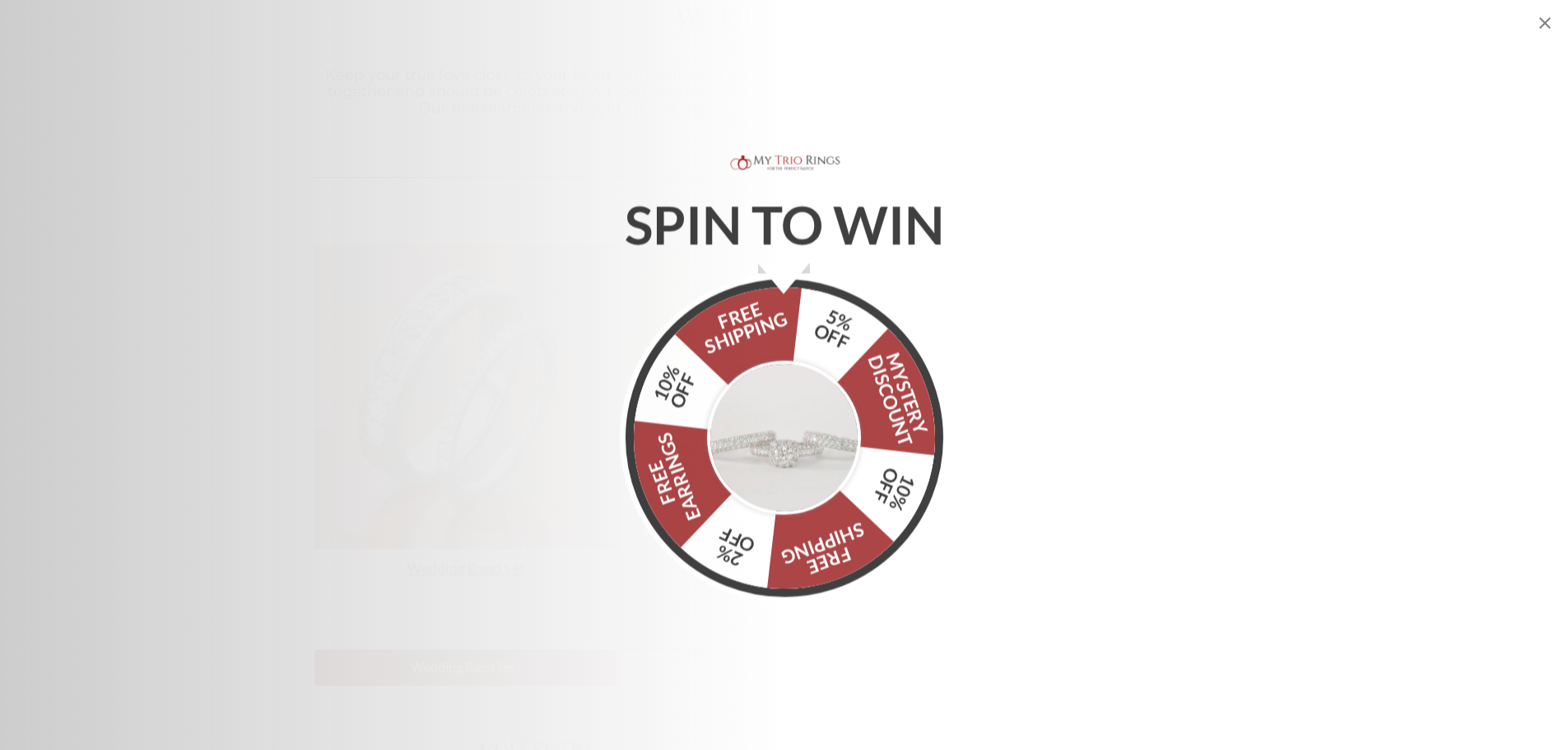 click at bounding box center (784, 436) 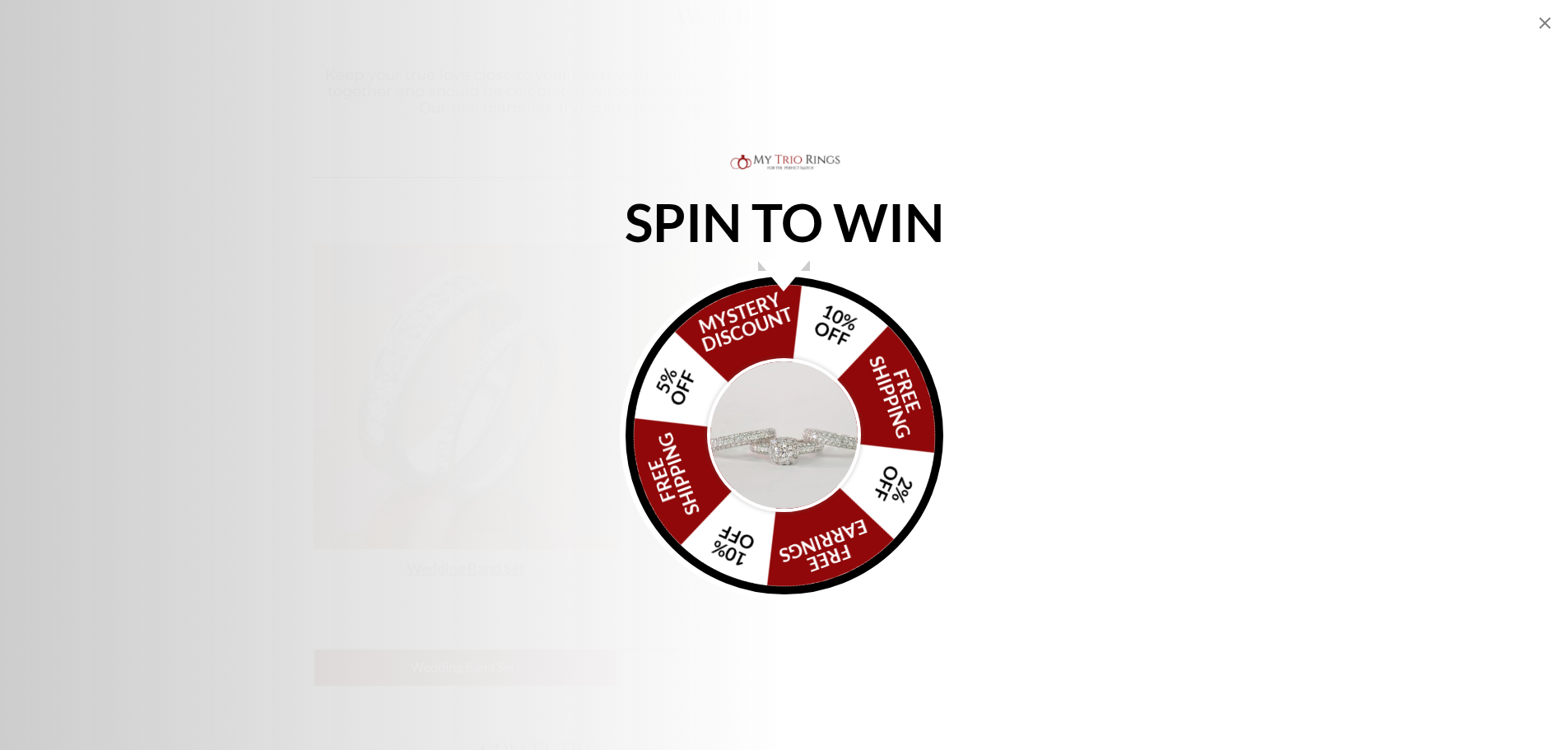 click on "FREE SHIPPING
5%   OFF
Mystery   Discount
10% OFF
FREE SHIPPING
2% OFF
FREE EARRINGS
10% OFF" at bounding box center (784, 436) 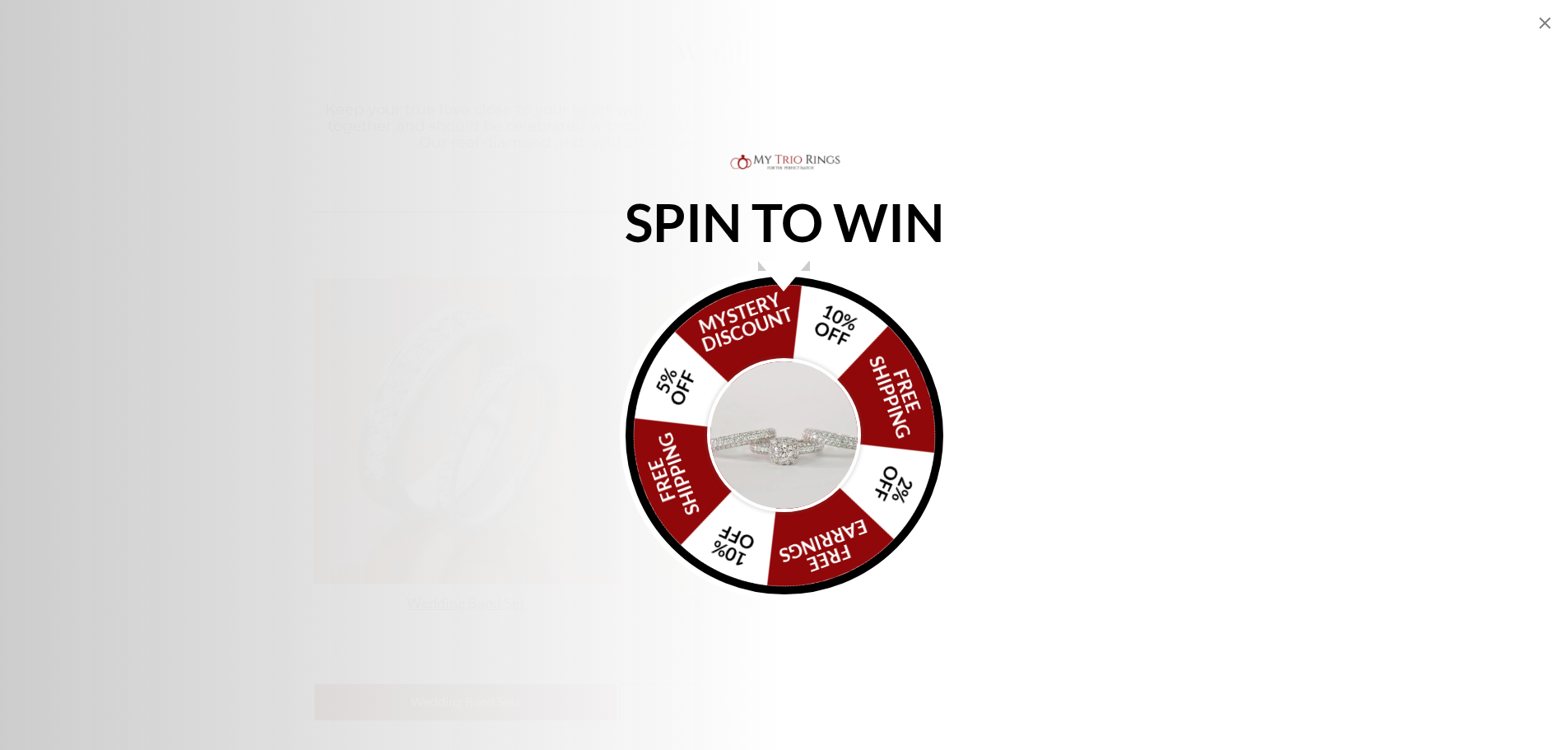 click on "FREE SHIPPING
5%   OFF
Mystery   Discount
10% OFF
FREE SHIPPING
2% OFF
FREE EARRINGS
10% OFF" at bounding box center [784, 436] 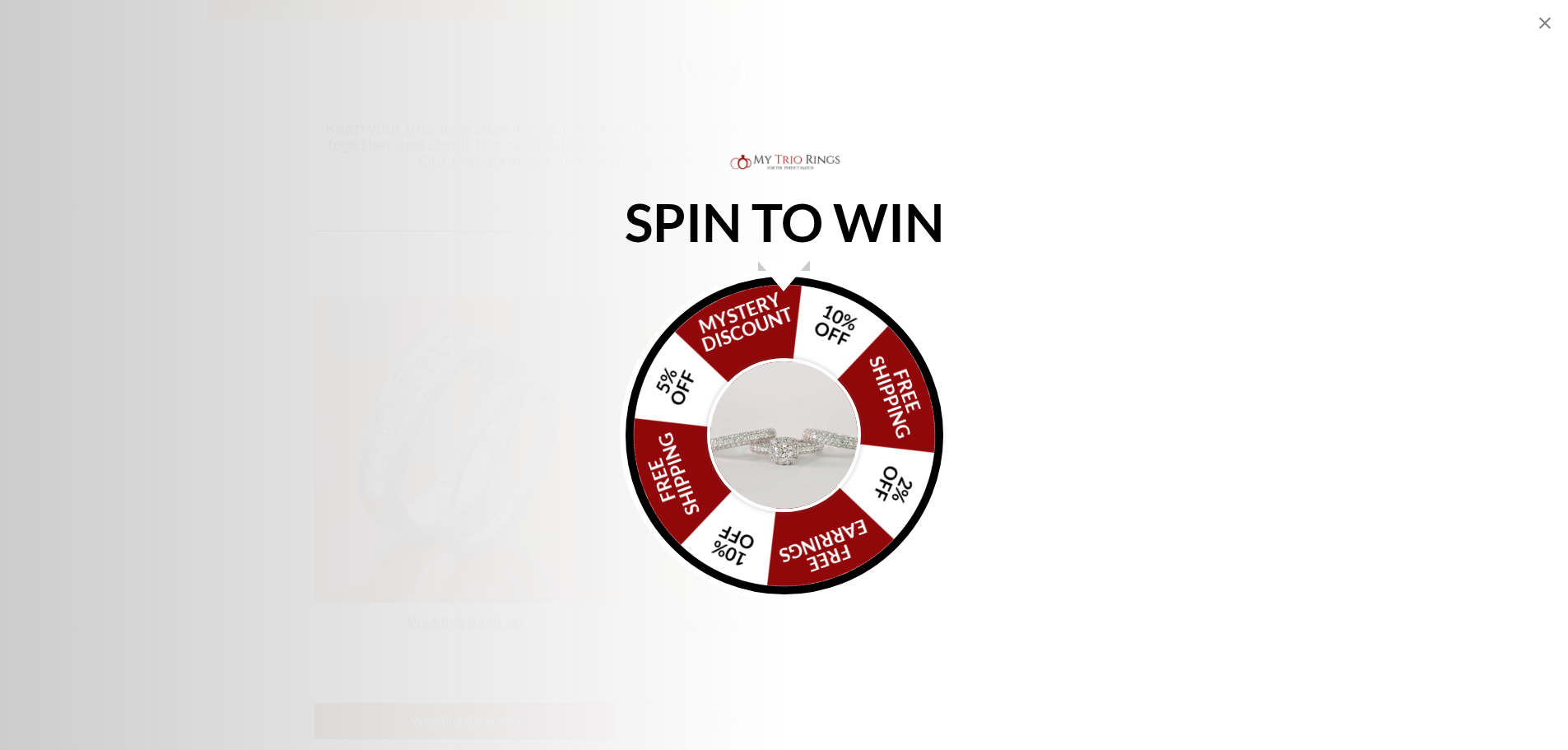 scroll, scrollTop: 412, scrollLeft: 0, axis: vertical 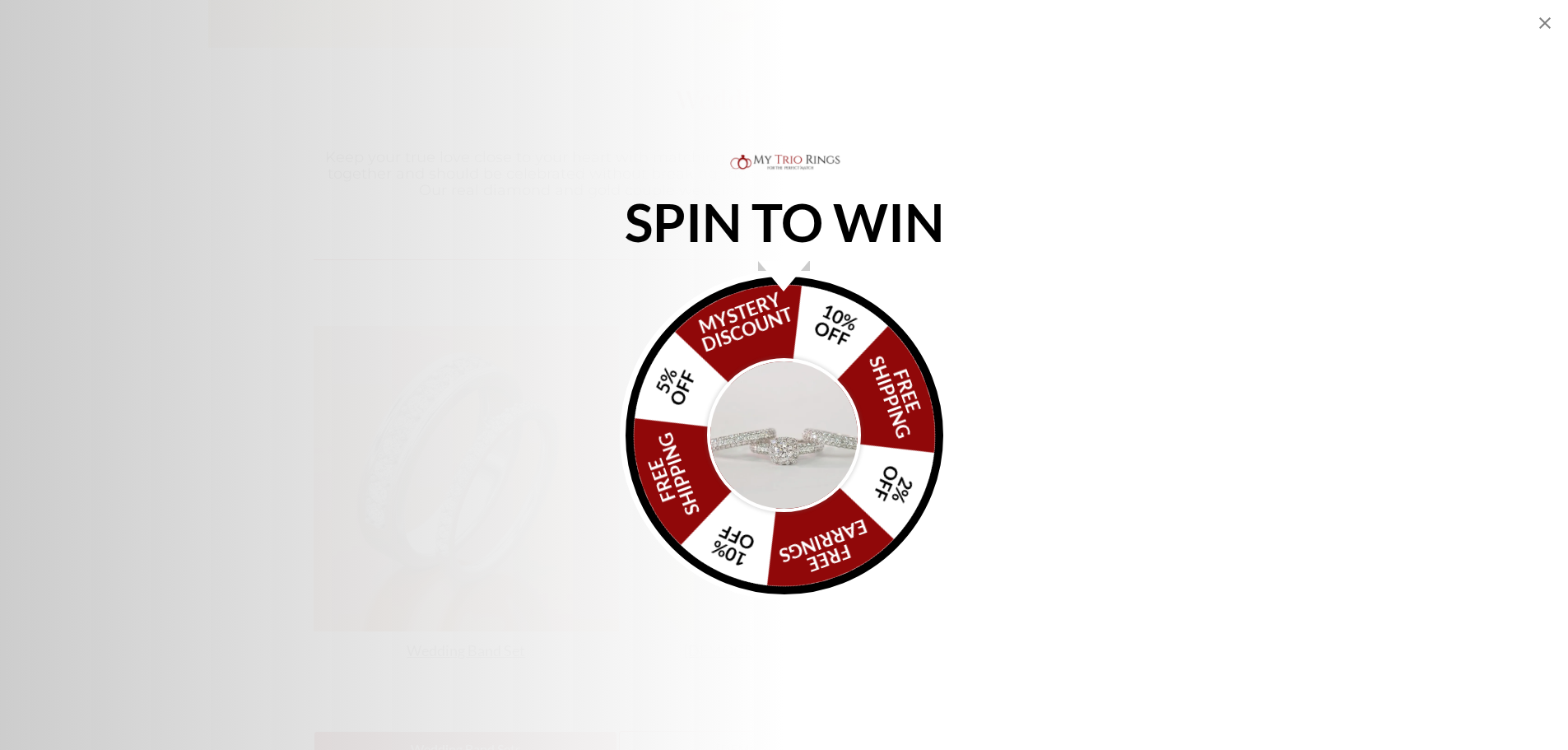 click at bounding box center (784, 436) 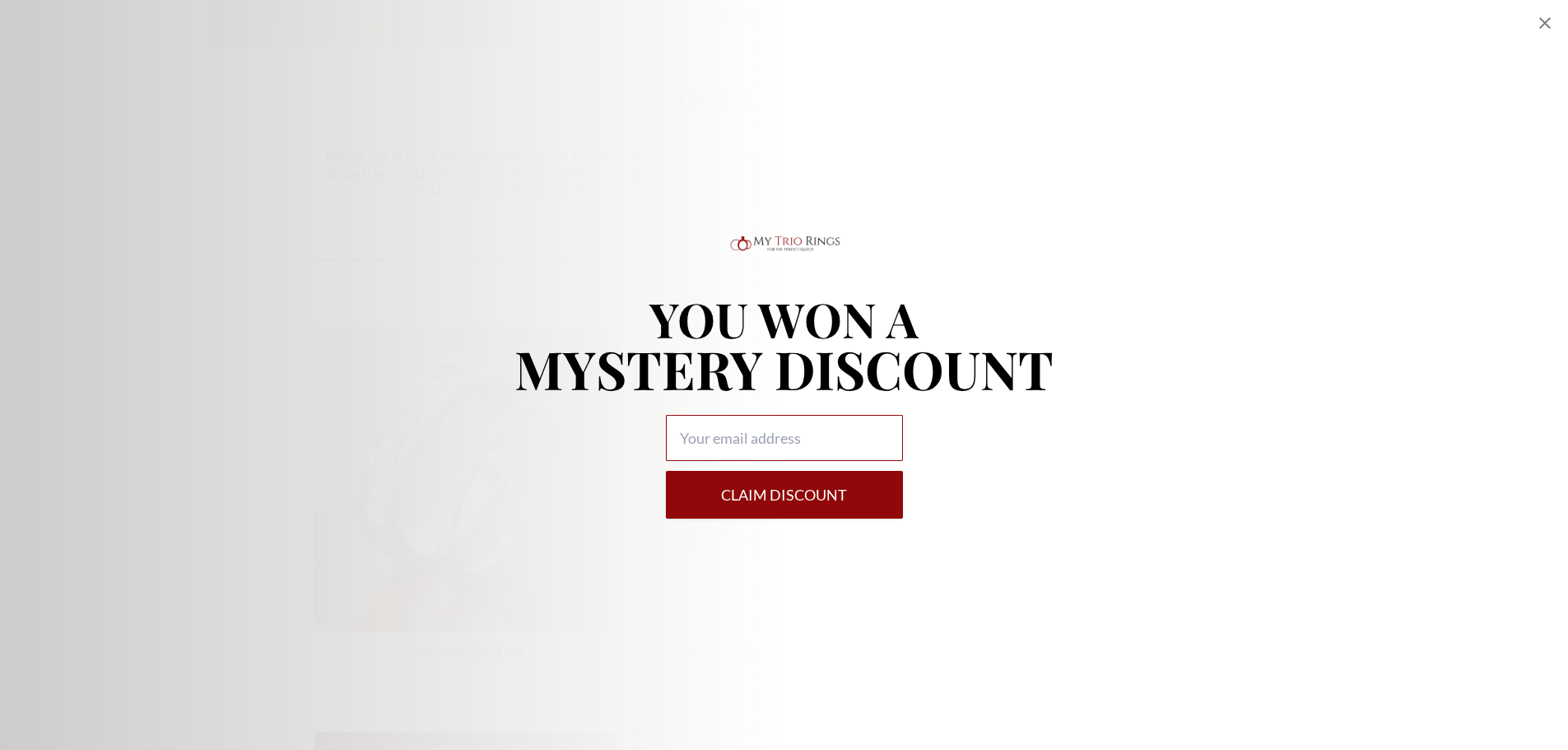 click at bounding box center [784, 438] 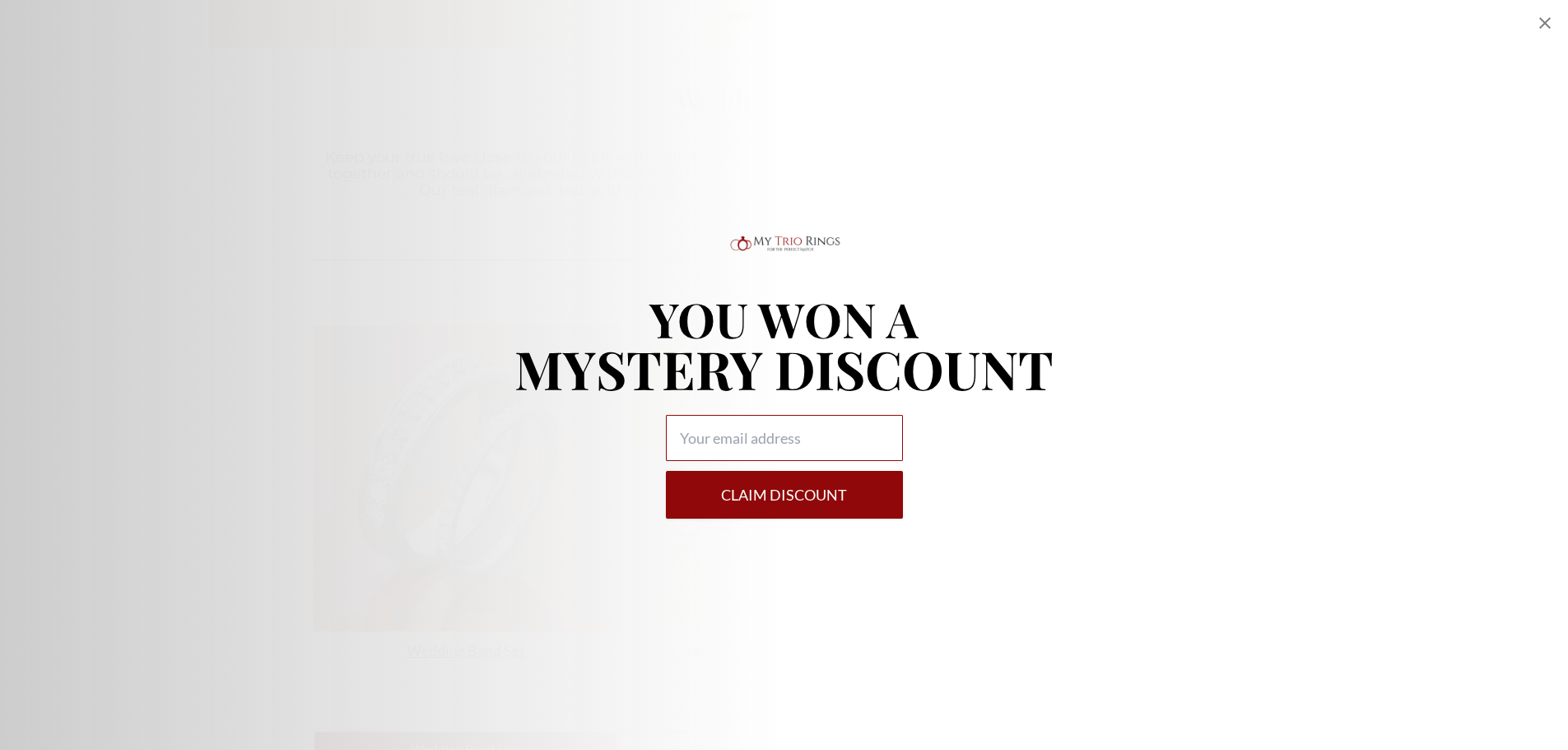 type on "daisypillot18@gmail.com" 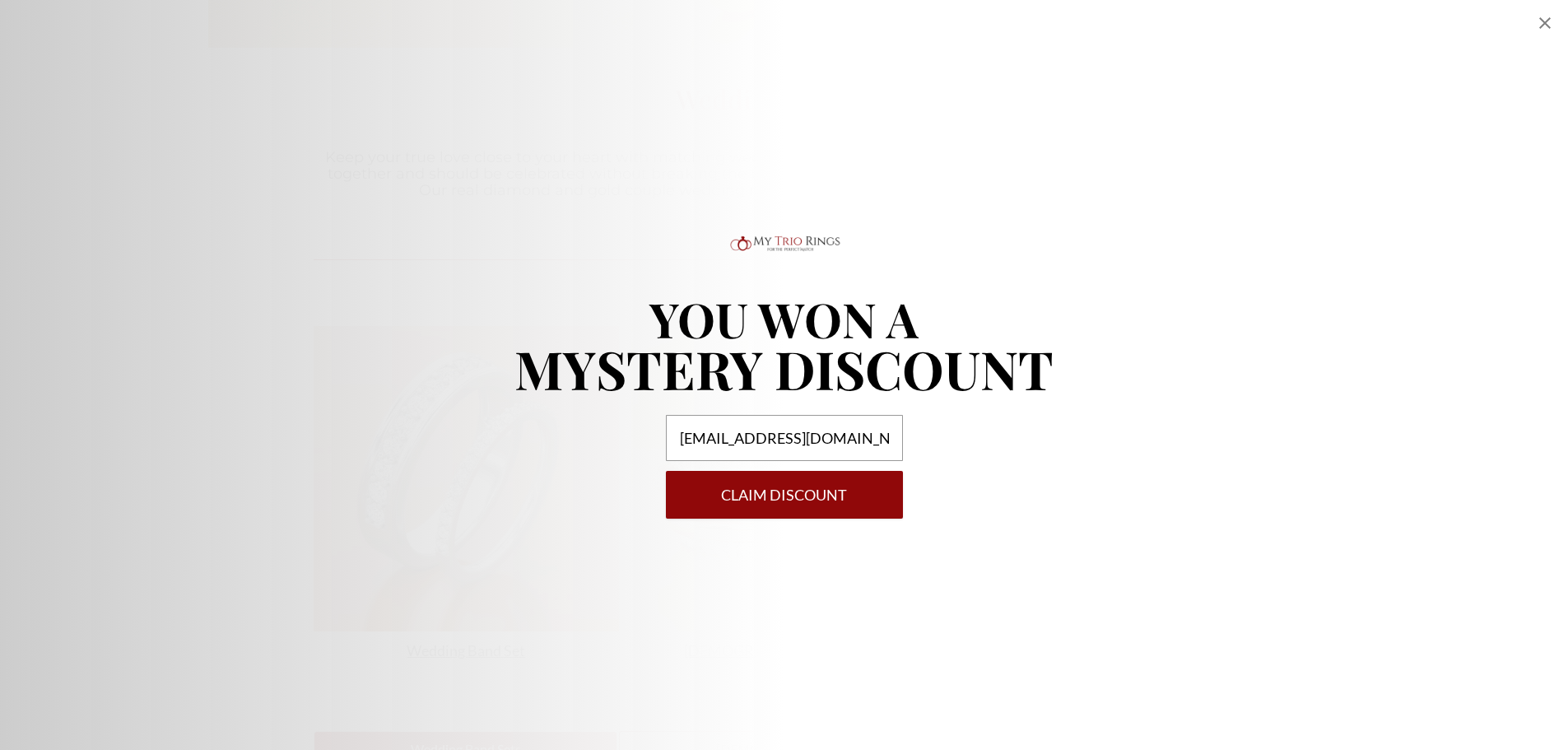 click on "Claim DISCOUNT" at bounding box center [784, 495] 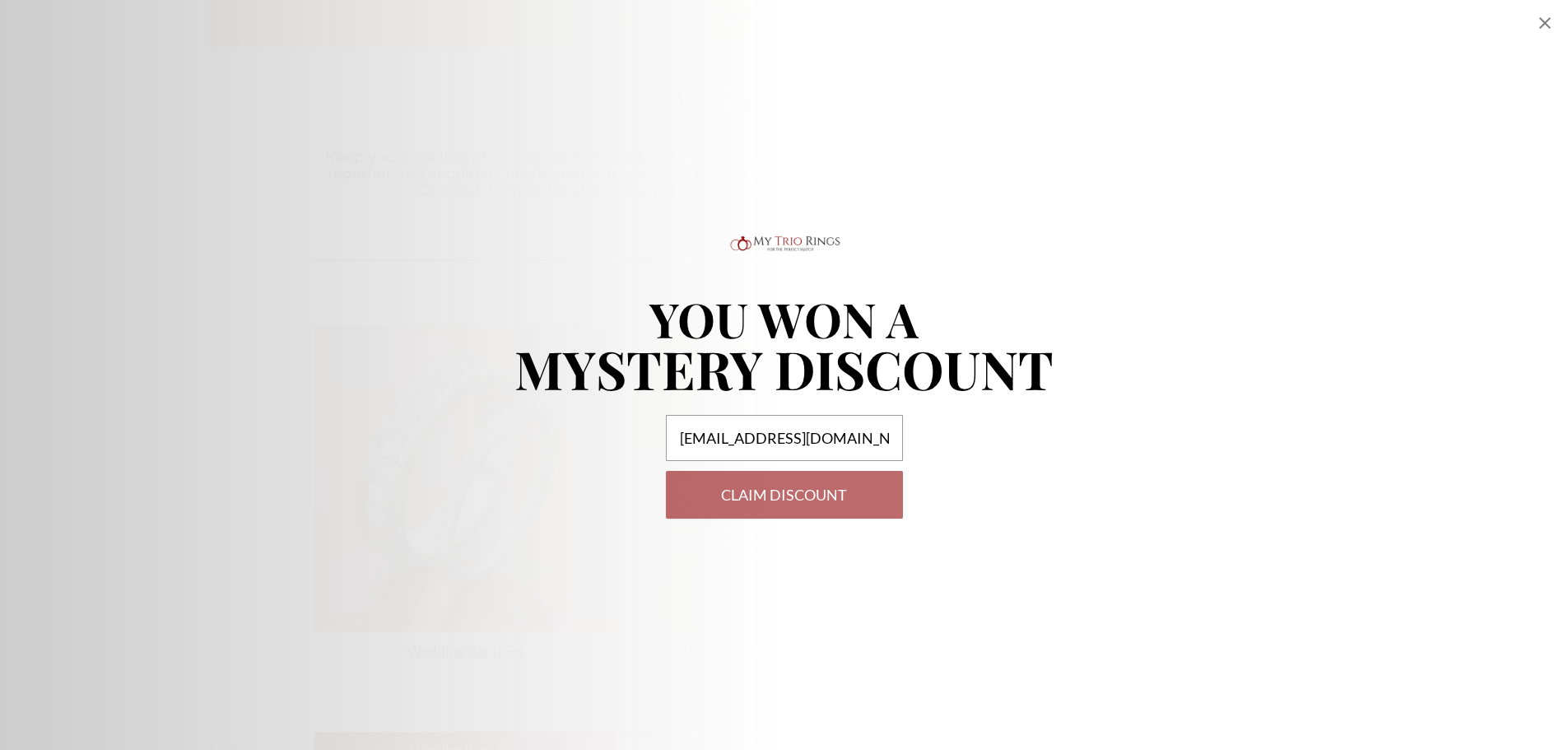 select on "US" 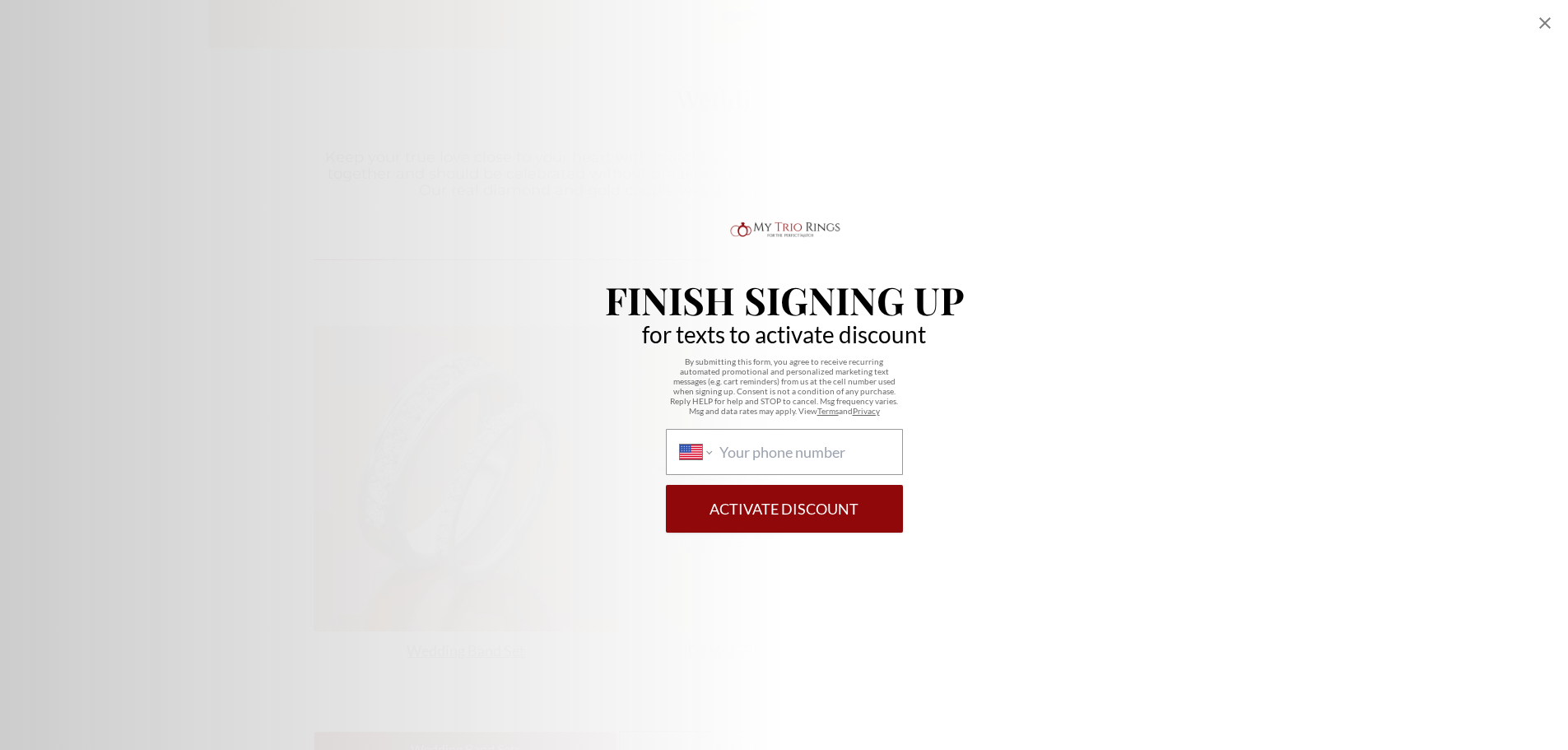 click on "International Afghanistan Åland Islands Albania Algeria American Samoa Andorra Angola Anguilla Antigua and Barbuda Argentina Armenia Aruba Ascension Island Australia Austria Azerbaijan Bahamas Bahrain Bangladesh Barbados Belarus Belgium Belize Benin Bermuda Bhutan Bolivia Bonaire, Sint Eustatius and Saba Bosnia and Herzegovina Botswana Brazil British Indian Ocean Territory Brunei Darussalam Bulgaria Burkina Faso Burundi Cambodia Cameroon Canada Cape Verde Cayman Islands Central African Republic Chad Chile China Christmas Island Cocos (Keeling) Islands Colombia Comoros Congo Congo, Democratic Republic of the Cook Islands Costa Rica Cote d'Ivoire Croatia Cuba Curaçao Cyprus Czech Republic Denmark Djibouti Dominica Dominican Republic Ecuador Egypt El Salvador Equatorial Guinea Eritrea Estonia Ethiopia Falkland Islands Faroe Islands Federated States of Micronesia Fiji Finland France French Guiana French Polynesia Gabon Gambia Georgia Germany Ghana Gibraltar Greece Greenland Grenada Guadeloupe Guam Guatemala" at bounding box center (784, 452) 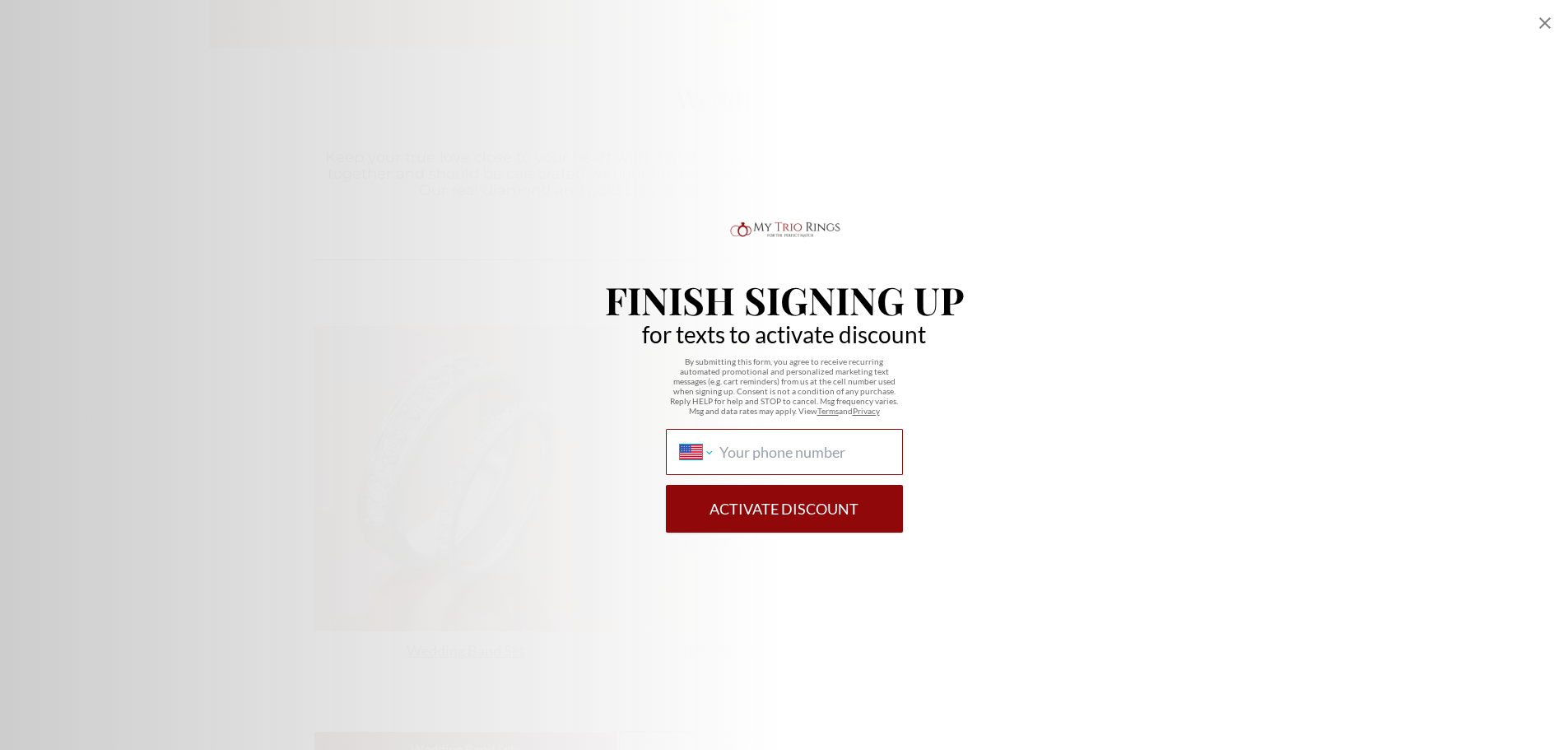 click on "International Afghanistan Åland Islands Albania Algeria American Samoa Andorra Angola Anguilla Antigua and Barbuda Argentina Armenia Aruba Ascension Island Australia Austria Azerbaijan Bahamas Bahrain Bangladesh Barbados Belarus Belgium Belize Benin Bermuda Bhutan Bolivia Bonaire, Sint Eustatius and Saba Bosnia and Herzegovina Botswana Brazil British Indian Ocean Territory Brunei Darussalam Bulgaria Burkina Faso Burundi Cambodia Cameroon Canada Cape Verde Cayman Islands Central African Republic Chad Chile China Christmas Island Cocos (Keeling) Islands Colombia Comoros Congo Congo, Democratic Republic of the Cook Islands Costa Rica Cote d'Ivoire Croatia Cuba Curaçao Cyprus Czech Republic Denmark Djibouti Dominica Dominican Republic Ecuador Egypt El Salvador Equatorial Guinea Eritrea Estonia Ethiopia Falkland Islands Faroe Islands Federated States of Micronesia Fiji Finland France French Guiana French Polynesia Gabon Gambia Georgia Germany Ghana Gibraltar Greece Greenland Grenada Guadeloupe Guam Guatemala" at bounding box center (696, 452) 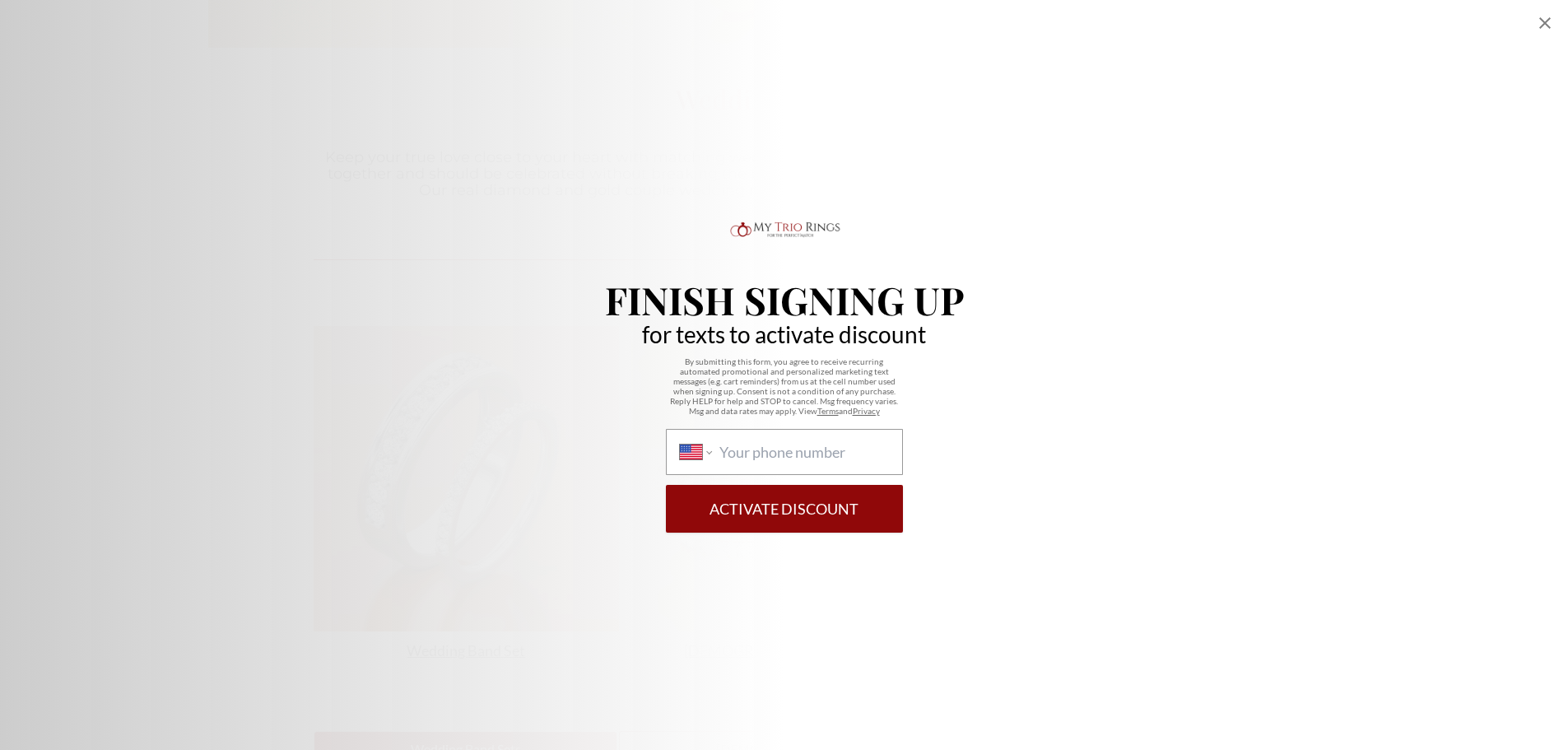 click on "International Afghanistan Åland Islands Albania Algeria American Samoa Andorra Angola Anguilla Antigua and Barbuda Argentina Armenia Aruba Ascension Island Australia Austria Azerbaijan Bahamas Bahrain Bangladesh Barbados Belarus Belgium Belize Benin Bermuda Bhutan Bolivia Bonaire, Sint Eustatius and Saba Bosnia and Herzegovina Botswana Brazil British Indian Ocean Territory Brunei Darussalam Bulgaria Burkina Faso Burundi Cambodia Cameroon Canada Cape Verde Cayman Islands Central African Republic Chad Chile China Christmas Island Cocos (Keeling) Islands Colombia Comoros Congo Congo, Democratic Republic of the Cook Islands Costa Rica Cote d'Ivoire Croatia Cuba Curaçao Cyprus Czech Republic Denmark Djibouti Dominica Dominican Republic Ecuador Egypt El Salvador Equatorial Guinea Eritrea Estonia Ethiopia Falkland Islands Faroe Islands Federated States of Micronesia Fiji Finland France French Guiana French Polynesia Gabon Gambia Georgia Germany Ghana Gibraltar Greece Greenland Grenada Guadeloupe Guam Guatemala" at bounding box center [784, 452] 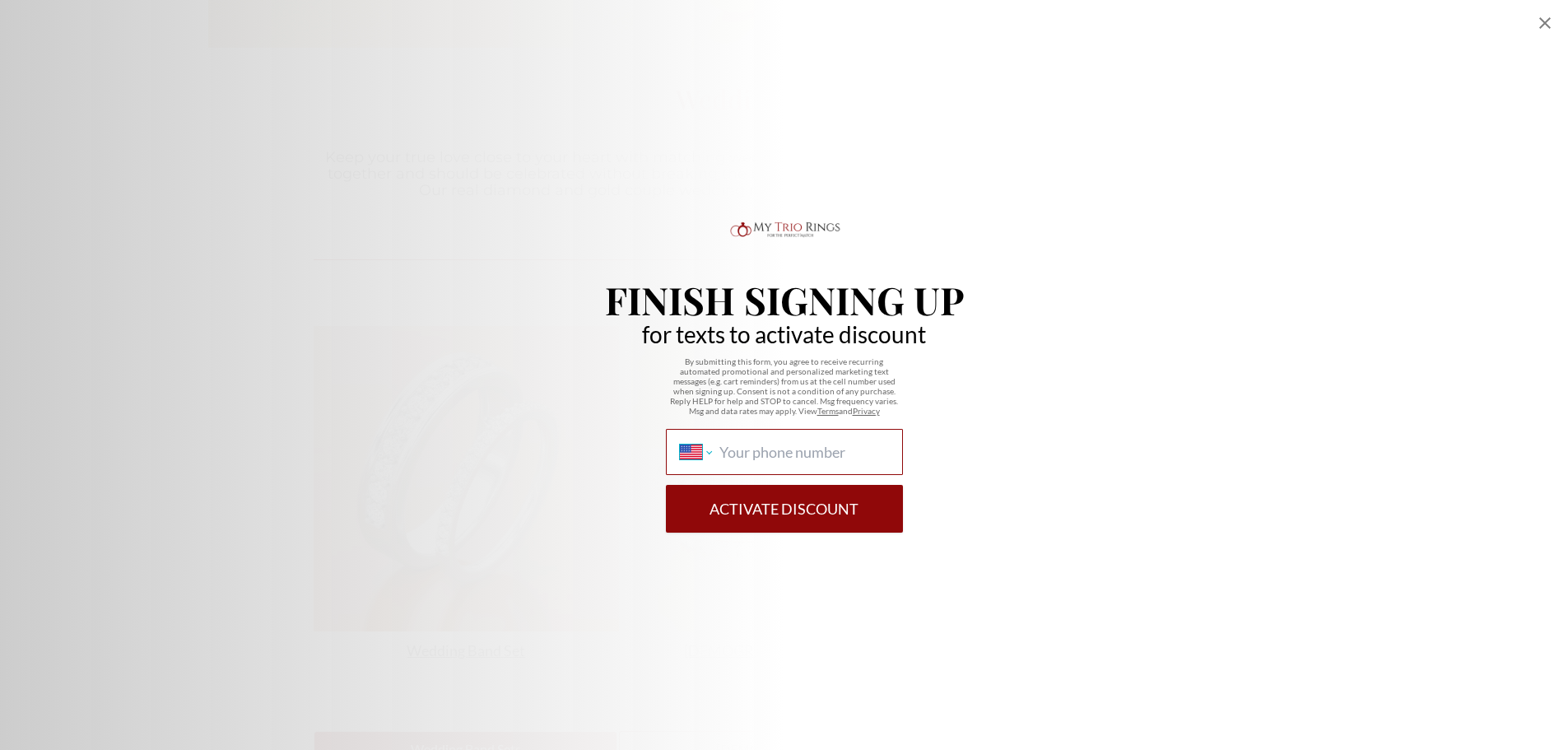 click on "International Afghanistan Åland Islands Albania Algeria American Samoa Andorra Angola Anguilla Antigua and Barbuda Argentina Armenia Aruba Ascension Island Australia Austria Azerbaijan Bahamas Bahrain Bangladesh Barbados Belarus Belgium Belize Benin Bermuda Bhutan Bolivia Bonaire, Sint Eustatius and Saba Bosnia and Herzegovina Botswana Brazil British Indian Ocean Territory Brunei Darussalam Bulgaria Burkina Faso Burundi Cambodia Cameroon Canada Cape Verde Cayman Islands Central African Republic Chad Chile China Christmas Island Cocos (Keeling) Islands Colombia Comoros Congo Congo, Democratic Republic of the Cook Islands Costa Rica Cote d'Ivoire Croatia Cuba Curaçao Cyprus Czech Republic Denmark Djibouti Dominica Dominican Republic Ecuador Egypt El Salvador Equatorial Guinea Eritrea Estonia Ethiopia Falkland Islands Faroe Islands Federated States of Micronesia Fiji Finland France French Guiana French Polynesia Gabon Gambia Georgia Germany Ghana Gibraltar Greece Greenland Grenada Guadeloupe Guam Guatemala" at bounding box center [696, 452] 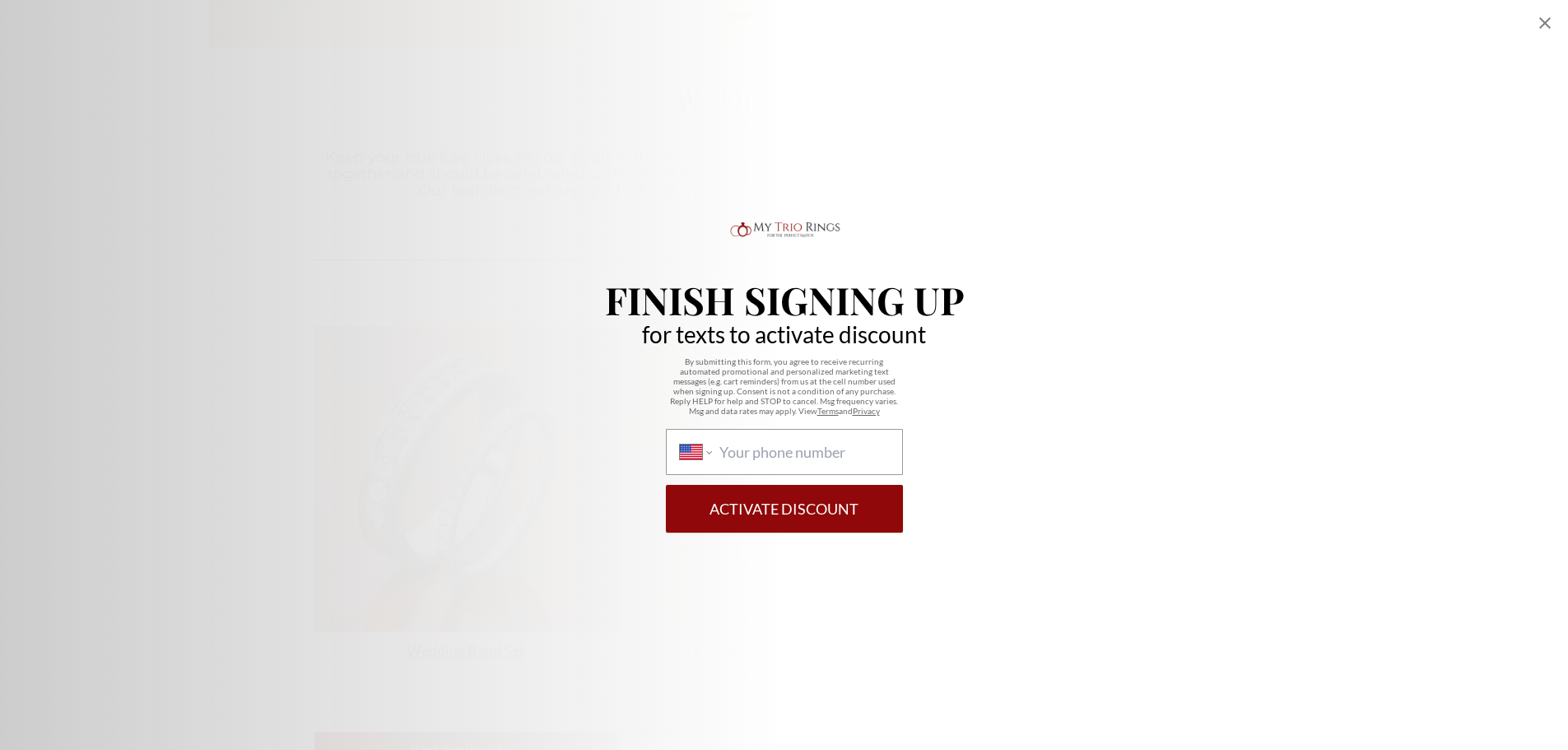 click on "International Afghanistan Åland Islands Albania Algeria American Samoa Andorra Angola Anguilla Antigua and Barbuda Argentina Armenia Aruba Ascension Island Australia Austria Azerbaijan Bahamas Bahrain Bangladesh Barbados Belarus Belgium Belize Benin Bermuda Bhutan Bolivia Bonaire, Sint Eustatius and Saba Bosnia and Herzegovina Botswana Brazil British Indian Ocean Territory Brunei Darussalam Bulgaria Burkina Faso Burundi Cambodia Cameroon Canada Cape Verde Cayman Islands Central African Republic Chad Chile China Christmas Island Cocos (Keeling) Islands Colombia Comoros Congo Congo, Democratic Republic of the Cook Islands Costa Rica Cote d'Ivoire Croatia Cuba Curaçao Cyprus Czech Republic Denmark Djibouti Dominica Dominican Republic Ecuador Egypt El Salvador Equatorial Guinea Eritrea Estonia Ethiopia Falkland Islands Faroe Islands Federated States of Micronesia Fiji Finland France French Guiana French Polynesia Gabon Gambia Georgia Germany Ghana Gibraltar Greece Greenland Grenada Guadeloupe Guam Guatemala" at bounding box center [784, 452] 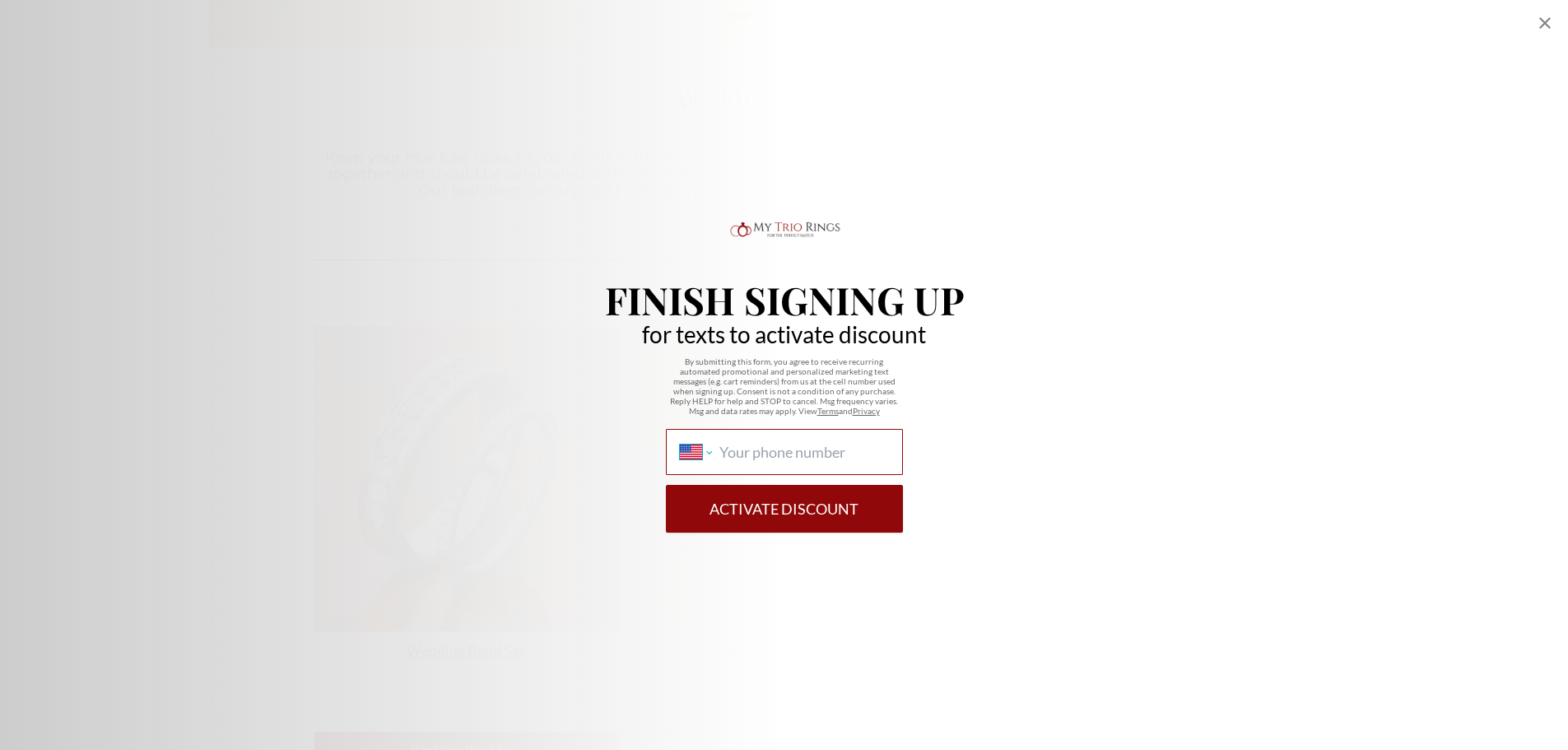 click on "International Afghanistan Åland Islands Albania Algeria American Samoa Andorra Angola Anguilla Antigua and Barbuda Argentina Armenia Aruba Ascension Island Australia Austria Azerbaijan Bahamas Bahrain Bangladesh Barbados Belarus Belgium Belize Benin Bermuda Bhutan Bolivia Bonaire, Sint Eustatius and Saba Bosnia and Herzegovina Botswana Brazil British Indian Ocean Territory Brunei Darussalam Bulgaria Burkina Faso Burundi Cambodia Cameroon Canada Cape Verde Cayman Islands Central African Republic Chad Chile China Christmas Island Cocos (Keeling) Islands Colombia Comoros Congo Congo, Democratic Republic of the Cook Islands Costa Rica Cote d'Ivoire Croatia Cuba Curaçao Cyprus Czech Republic Denmark Djibouti Dominica Dominican Republic Ecuador Egypt El Salvador Equatorial Guinea Eritrea Estonia Ethiopia Falkland Islands Faroe Islands Federated States of Micronesia Fiji Finland France French Guiana French Polynesia Gabon Gambia Georgia Germany Ghana Gibraltar Greece Greenland Grenada Guadeloupe Guam Guatemala" at bounding box center [696, 452] 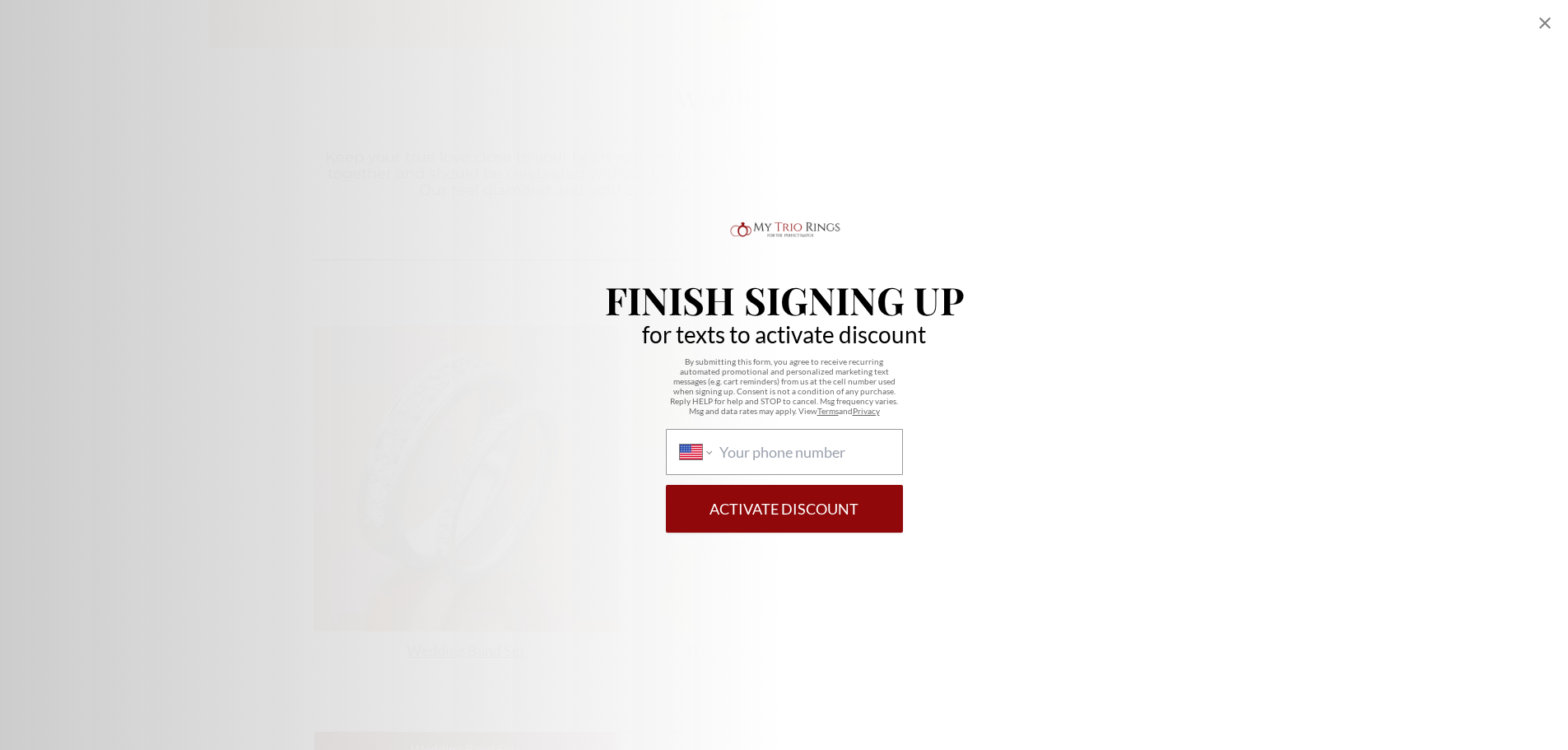 click on "International Afghanistan Åland Islands Albania Algeria American Samoa Andorra Angola Anguilla Antigua and Barbuda Argentina Armenia Aruba Ascension Island Australia Austria Azerbaijan Bahamas Bahrain Bangladesh Barbados Belarus Belgium Belize Benin Bermuda Bhutan Bolivia Bonaire, Sint Eustatius and Saba Bosnia and Herzegovina Botswana Brazil British Indian Ocean Territory Brunei Darussalam Bulgaria Burkina Faso Burundi Cambodia Cameroon Canada Cape Verde Cayman Islands Central African Republic Chad Chile China Christmas Island Cocos (Keeling) Islands Colombia Comoros Congo Congo, Democratic Republic of the Cook Islands Costa Rica Cote d'Ivoire Croatia Cuba Curaçao Cyprus Czech Republic Denmark Djibouti Dominica Dominican Republic Ecuador Egypt El Salvador Equatorial Guinea Eritrea Estonia Ethiopia Falkland Islands Faroe Islands Federated States of Micronesia Fiji Finland France French Guiana French Polynesia Gabon Gambia Georgia Germany Ghana Gibraltar Greece Greenland Grenada Guadeloupe Guam Guatemala" at bounding box center (784, 452) 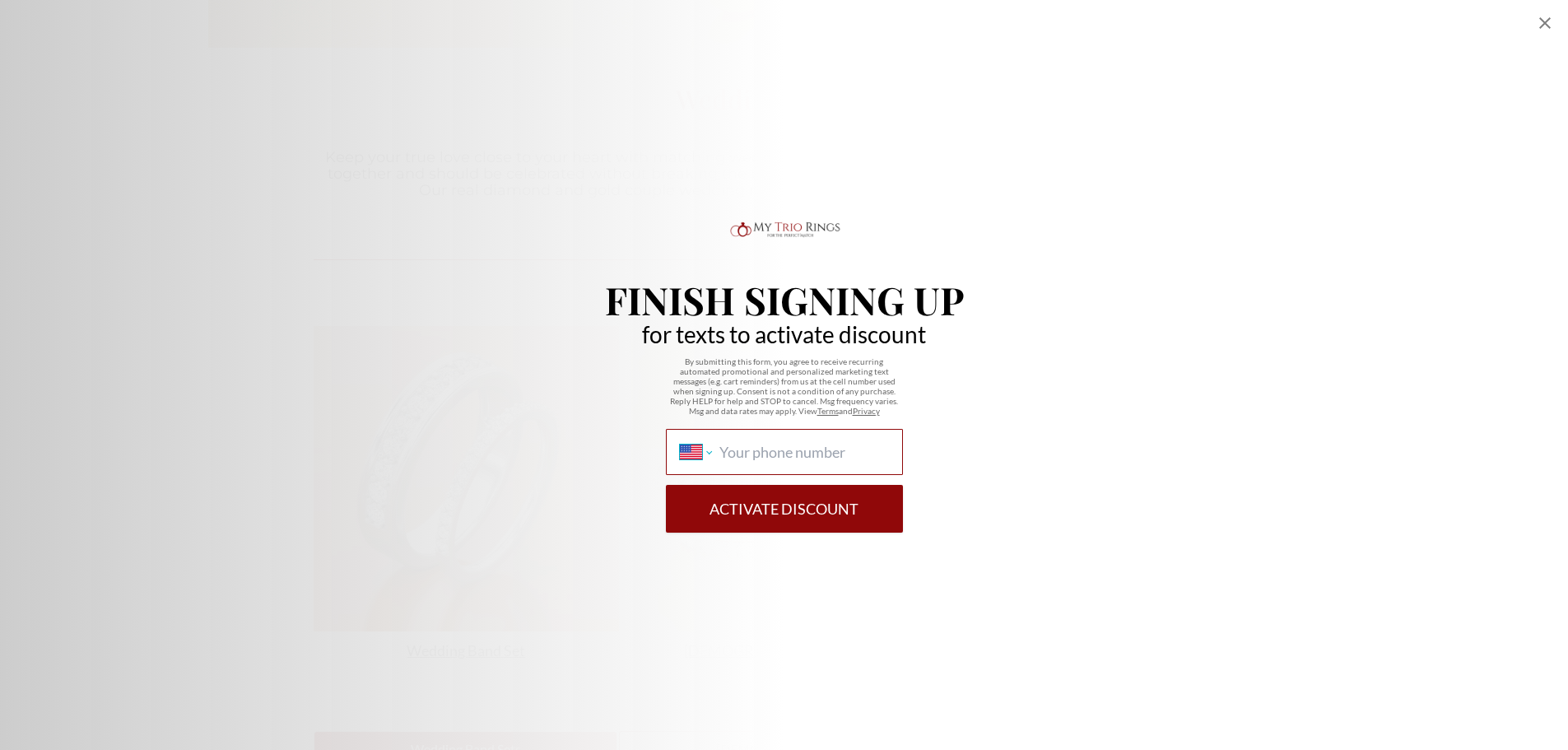 click on "International Afghanistan Åland Islands Albania Algeria American Samoa Andorra Angola Anguilla Antigua and Barbuda Argentina Armenia Aruba Ascension Island Australia Austria Azerbaijan Bahamas Bahrain Bangladesh Barbados Belarus Belgium Belize Benin Bermuda Bhutan Bolivia Bonaire, Sint Eustatius and Saba Bosnia and Herzegovina Botswana Brazil British Indian Ocean Territory Brunei Darussalam Bulgaria Burkina Faso Burundi Cambodia Cameroon Canada Cape Verde Cayman Islands Central African Republic Chad Chile China Christmas Island Cocos (Keeling) Islands Colombia Comoros Congo Congo, Democratic Republic of the Cook Islands Costa Rica Cote d'Ivoire Croatia Cuba Curaçao Cyprus Czech Republic Denmark Djibouti Dominica Dominican Republic Ecuador Egypt El Salvador Equatorial Guinea Eritrea Estonia Ethiopia Falkland Islands Faroe Islands Federated States of Micronesia Fiji Finland France French Guiana French Polynesia Gabon Gambia Georgia Germany Ghana Gibraltar Greece Greenland Grenada Guadeloupe Guam Guatemala" at bounding box center (696, 452) 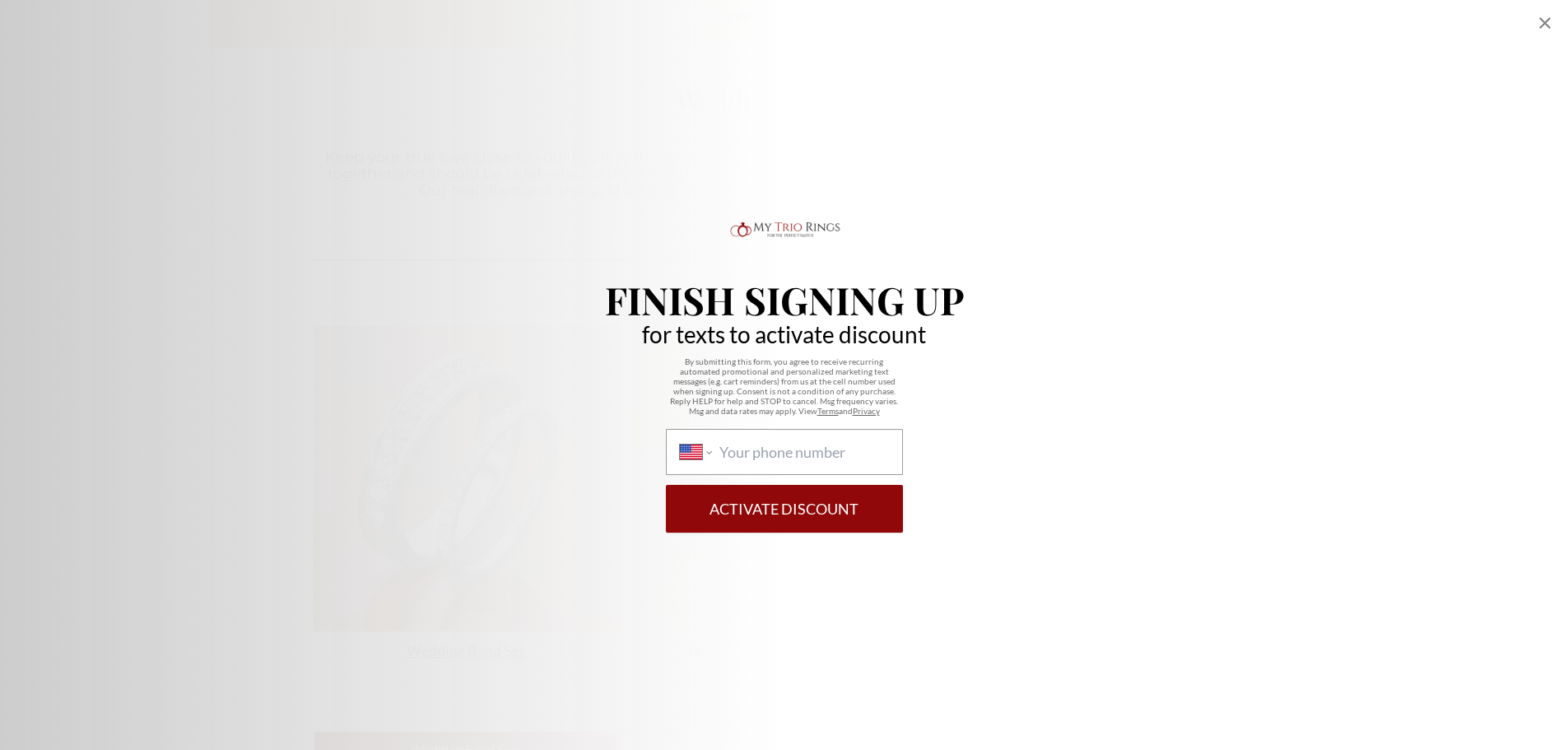 click on "International Afghanistan Åland Islands Albania Algeria American Samoa Andorra Angola Anguilla Antigua and Barbuda Argentina Armenia Aruba Ascension Island Australia Austria Azerbaijan Bahamas Bahrain Bangladesh Barbados Belarus Belgium Belize Benin Bermuda Bhutan Bolivia Bonaire, Sint Eustatius and Saba Bosnia and Herzegovina Botswana Brazil British Indian Ocean Territory Brunei Darussalam Bulgaria Burkina Faso Burundi Cambodia Cameroon Canada Cape Verde Cayman Islands Central African Republic Chad Chile China Christmas Island Cocos (Keeling) Islands Colombia Comoros Congo Congo, Democratic Republic of the Cook Islands Costa Rica Cote d'Ivoire Croatia Cuba Curaçao Cyprus Czech Republic Denmark Djibouti Dominica Dominican Republic Ecuador Egypt El Salvador Equatorial Guinea Eritrea Estonia Ethiopia Falkland Islands Faroe Islands Federated States of Micronesia Fiji Finland France French Guiana French Polynesia Gabon Gambia Georgia Germany Ghana Gibraltar Greece Greenland Grenada Guadeloupe Guam Guatemala" at bounding box center (784, 452) 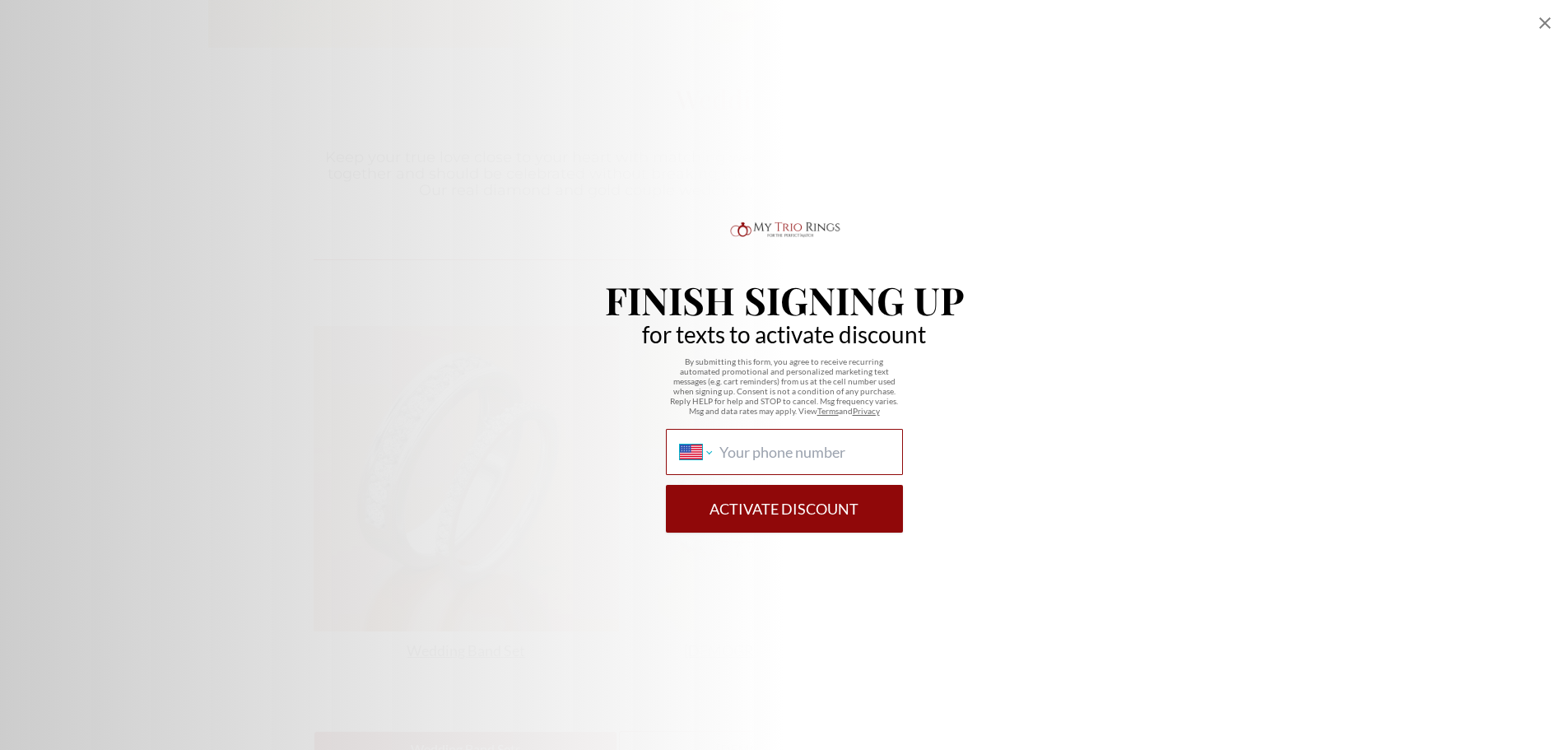 click on "International Afghanistan Åland Islands Albania Algeria American Samoa Andorra Angola Anguilla Antigua and Barbuda Argentina Armenia Aruba Ascension Island Australia Austria Azerbaijan Bahamas Bahrain Bangladesh Barbados Belarus Belgium Belize Benin Bermuda Bhutan Bolivia Bonaire, Sint Eustatius and Saba Bosnia and Herzegovina Botswana Brazil British Indian Ocean Territory Brunei Darussalam Bulgaria Burkina Faso Burundi Cambodia Cameroon Canada Cape Verde Cayman Islands Central African Republic Chad Chile China Christmas Island Cocos (Keeling) Islands Colombia Comoros Congo Congo, Democratic Republic of the Cook Islands Costa Rica Cote d'Ivoire Croatia Cuba Curaçao Cyprus Czech Republic Denmark Djibouti Dominica Dominican Republic Ecuador Egypt El Salvador Equatorial Guinea Eritrea Estonia Ethiopia Falkland Islands Faroe Islands Federated States of Micronesia Fiji Finland France French Guiana French Polynesia Gabon Gambia Georgia Germany Ghana Gibraltar Greece Greenland Grenada Guadeloupe Guam Guatemala" at bounding box center [696, 452] 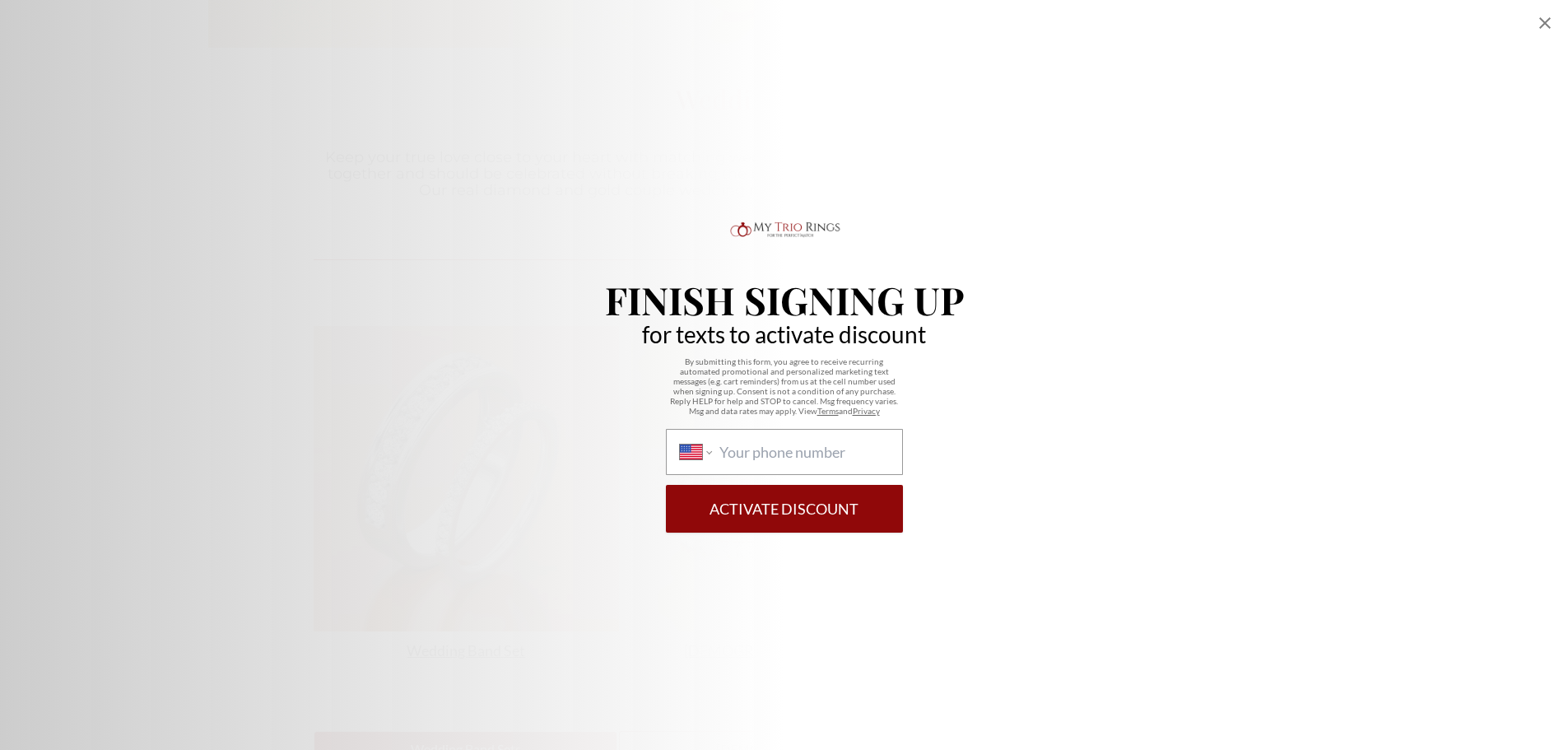 click on "International Afghanistan Åland Islands Albania Algeria American Samoa Andorra Angola Anguilla Antigua and Barbuda Argentina Armenia Aruba Ascension Island Australia Austria Azerbaijan Bahamas Bahrain Bangladesh Barbados Belarus Belgium Belize Benin Bermuda Bhutan Bolivia Bonaire, Sint Eustatius and Saba Bosnia and Herzegovina Botswana Brazil British Indian Ocean Territory Brunei Darussalam Bulgaria Burkina Faso Burundi Cambodia Cameroon Canada Cape Verde Cayman Islands Central African Republic Chad Chile China Christmas Island Cocos (Keeling) Islands Colombia Comoros Congo Congo, Democratic Republic of the Cook Islands Costa Rica Cote d'Ivoire Croatia Cuba Curaçao Cyprus Czech Republic Denmark Djibouti Dominica Dominican Republic Ecuador Egypt El Salvador Equatorial Guinea Eritrea Estonia Ethiopia Falkland Islands Faroe Islands Federated States of Micronesia Fiji Finland France French Guiana French Polynesia Gabon Gambia Georgia Germany Ghana Gibraltar Greece Greenland Grenada Guadeloupe Guam Guatemala" at bounding box center [784, 452] 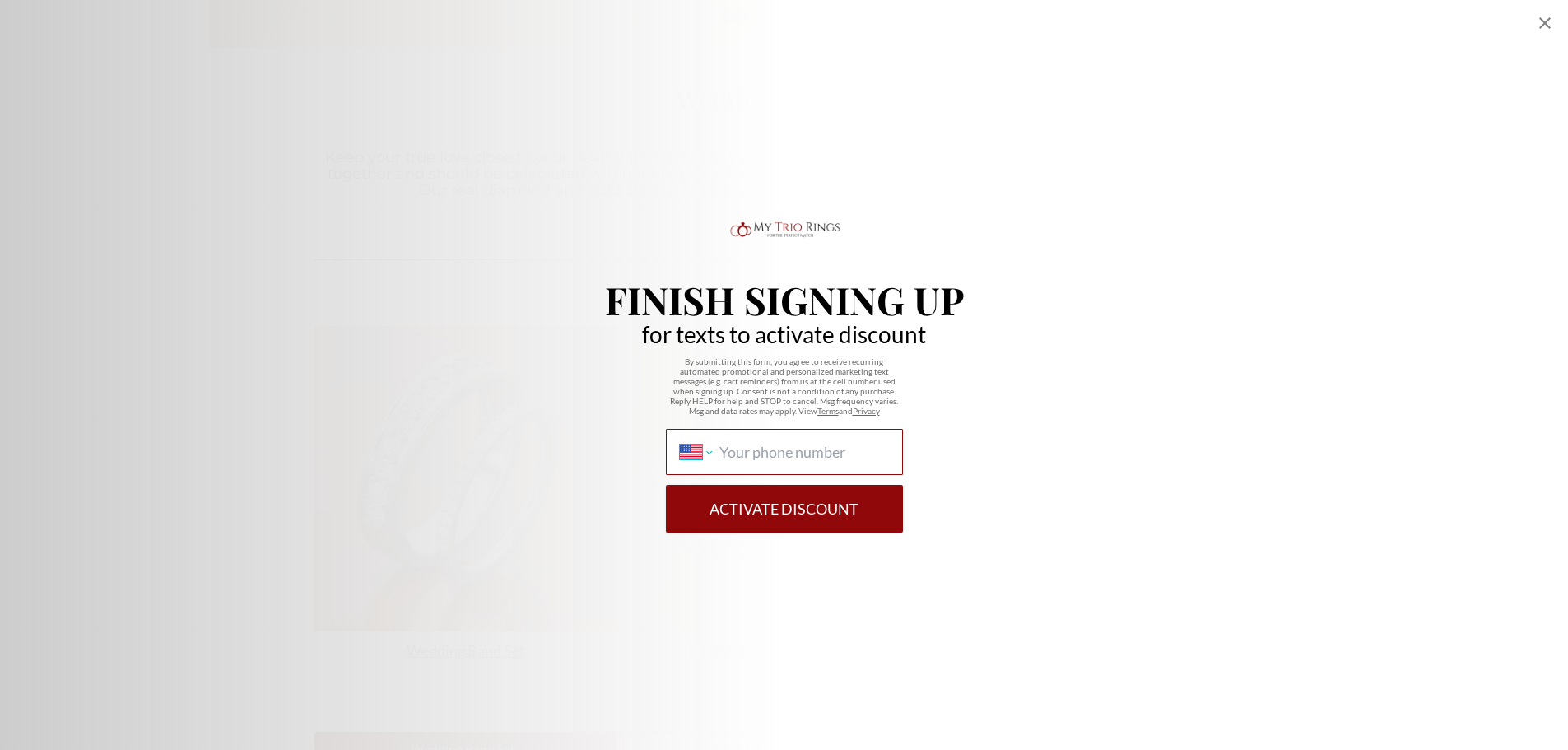 click on "International Afghanistan Åland Islands Albania Algeria American Samoa Andorra Angola Anguilla Antigua and Barbuda Argentina Armenia Aruba Ascension Island Australia Austria Azerbaijan Bahamas Bahrain Bangladesh Barbados Belarus Belgium Belize Benin Bermuda Bhutan Bolivia Bonaire, Sint Eustatius and Saba Bosnia and Herzegovina Botswana Brazil British Indian Ocean Territory Brunei Darussalam Bulgaria Burkina Faso Burundi Cambodia Cameroon Canada Cape Verde Cayman Islands Central African Republic Chad Chile China Christmas Island Cocos (Keeling) Islands Colombia Comoros Congo Congo, Democratic Republic of the Cook Islands Costa Rica Cote d'Ivoire Croatia Cuba Curaçao Cyprus Czech Republic Denmark Djibouti Dominica Dominican Republic Ecuador Egypt El Salvador Equatorial Guinea Eritrea Estonia Ethiopia Falkland Islands Faroe Islands Federated States of Micronesia Fiji Finland France French Guiana French Polynesia Gabon Gambia Georgia Germany Ghana Gibraltar Greece Greenland Grenada Guadeloupe Guam Guatemala" at bounding box center (696, 452) 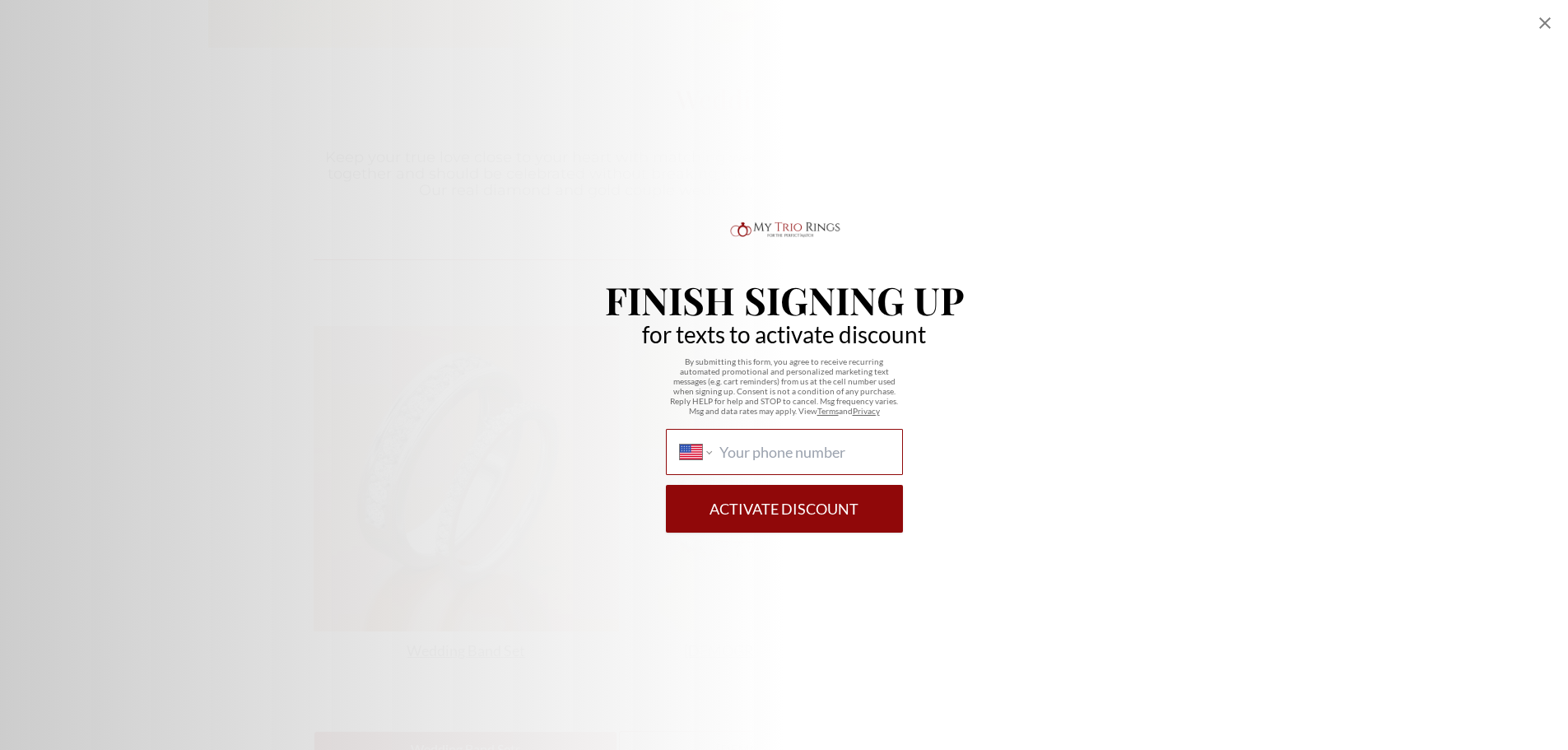 click on "International Afghanistan Åland Islands Albania Algeria American Samoa Andorra Angola Anguilla Antigua and Barbuda Argentina Armenia Aruba Ascension Island Australia Austria Azerbaijan Bahamas Bahrain Bangladesh Barbados Belarus Belgium Belize Benin Bermuda Bhutan Bolivia Bonaire, Sint Eustatius and Saba Bosnia and Herzegovina Botswana Brazil British Indian Ocean Territory Brunei Darussalam Bulgaria Burkina Faso Burundi Cambodia Cameroon Canada Cape Verde Cayman Islands Central African Republic Chad Chile China Christmas Island Cocos (Keeling) Islands Colombia Comoros Congo Congo, Democratic Republic of the Cook Islands Costa Rica Cote d'Ivoire Croatia Cuba Curaçao Cyprus Czech Republic Denmark Djibouti Dominica Dominican Republic Ecuador Egypt El Salvador Equatorial Guinea Eritrea Estonia Ethiopia Falkland Islands Faroe Islands Federated States of Micronesia Fiji Finland France French Guiana French Polynesia Gabon Gambia Georgia Germany Ghana Gibraltar Greece Greenland Grenada Guadeloupe Guam Guatemala" at bounding box center (803, 452) 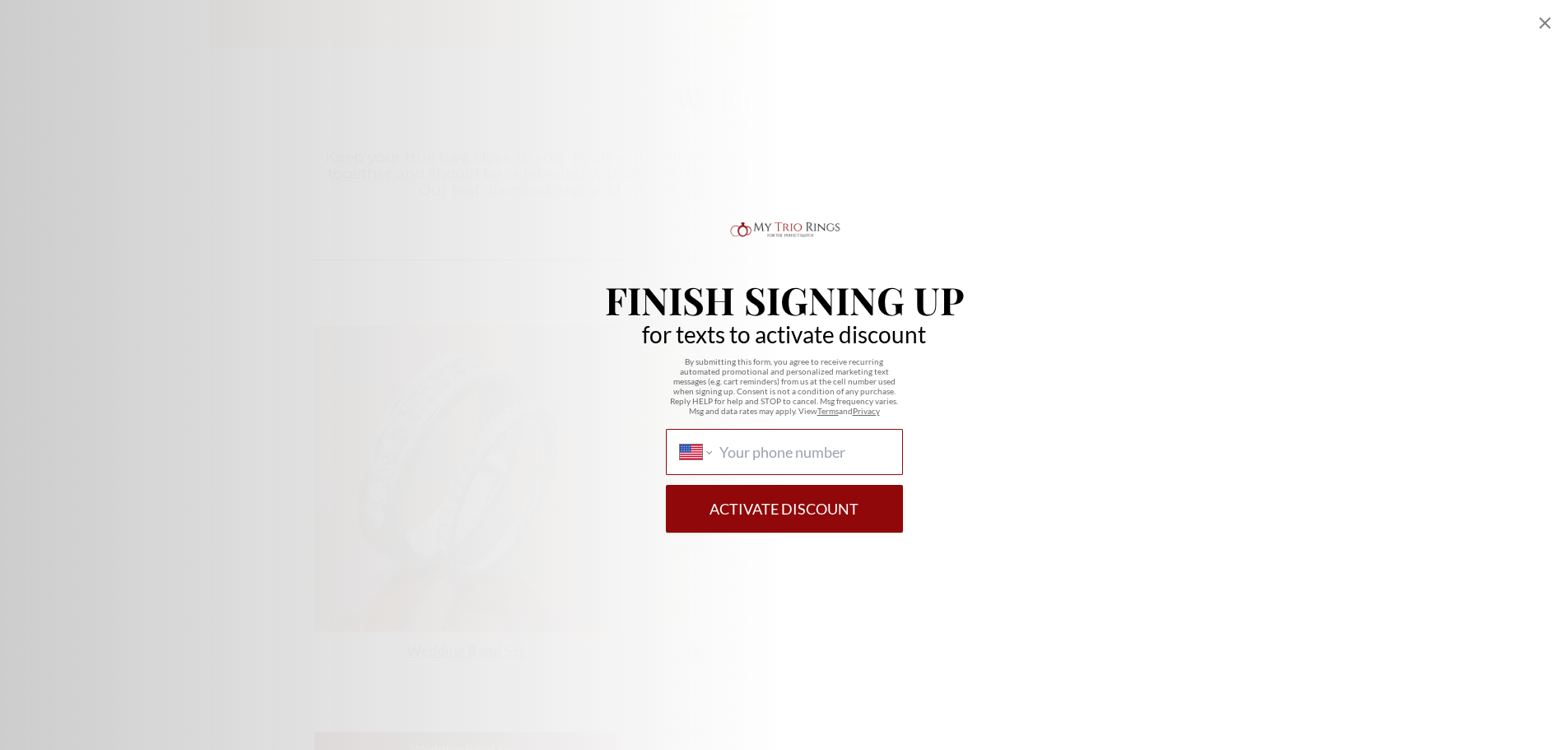 type on "1 (619) 389-9691" 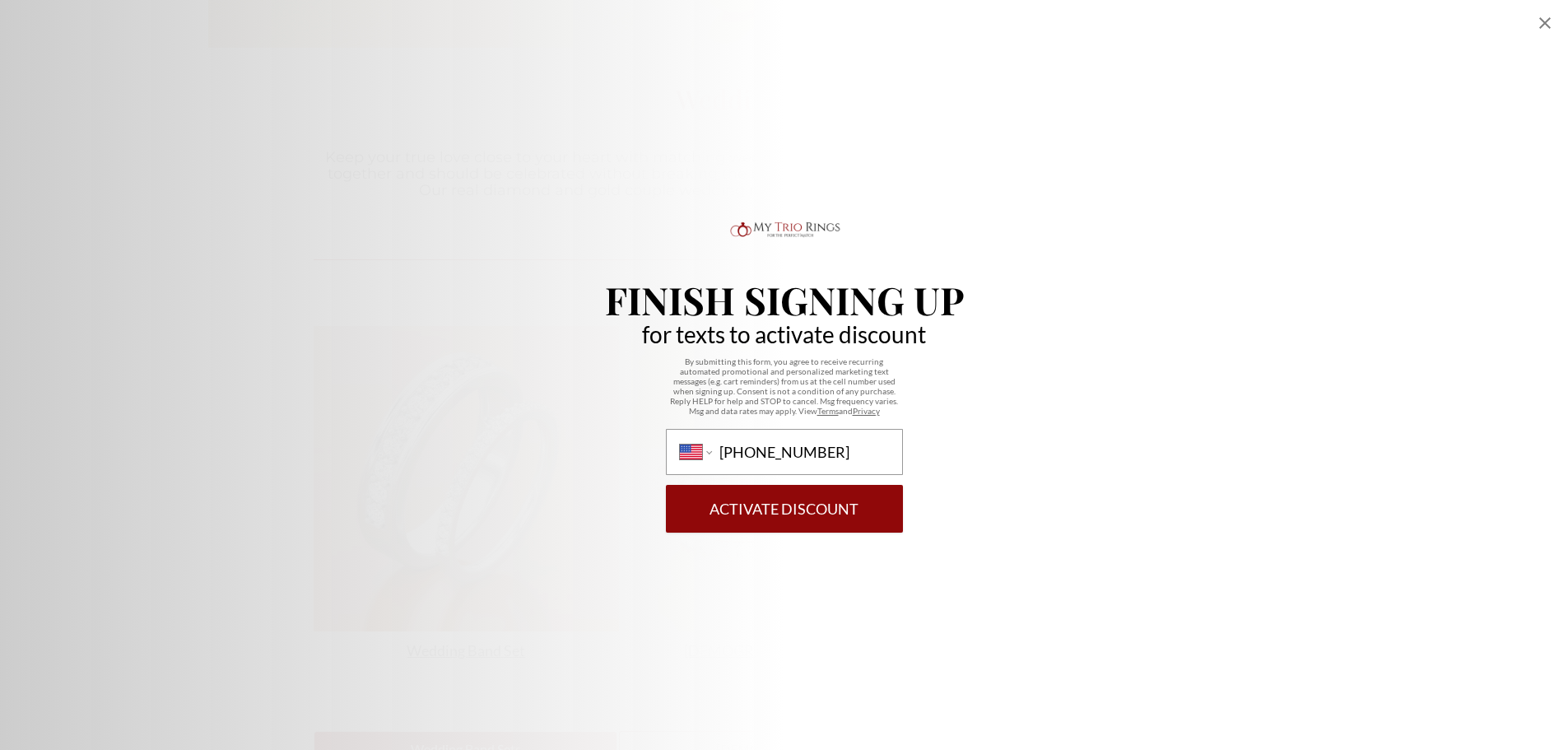 click on "Activate Discount" at bounding box center [784, 509] 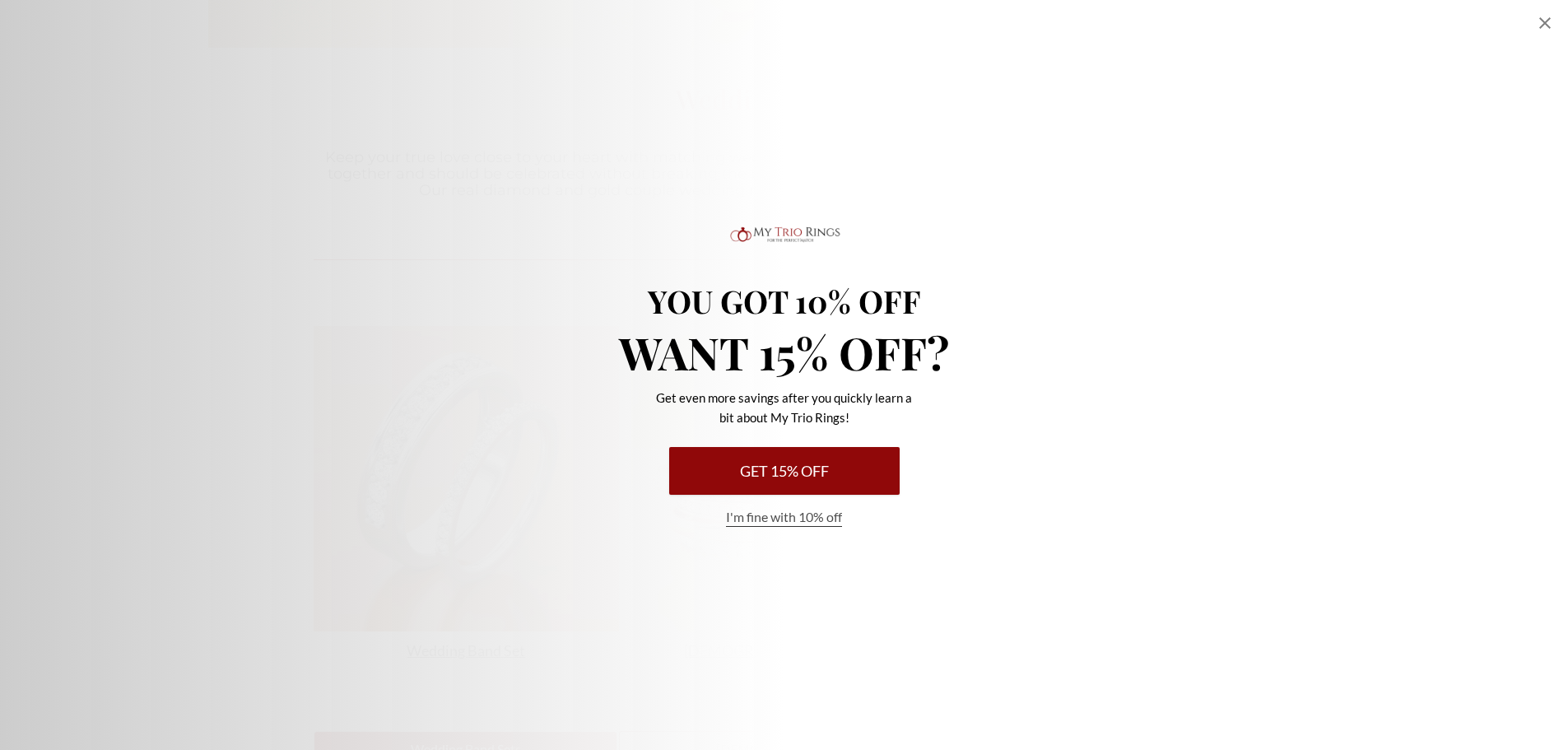 click on "Get 15% Off" at bounding box center (784, 471) 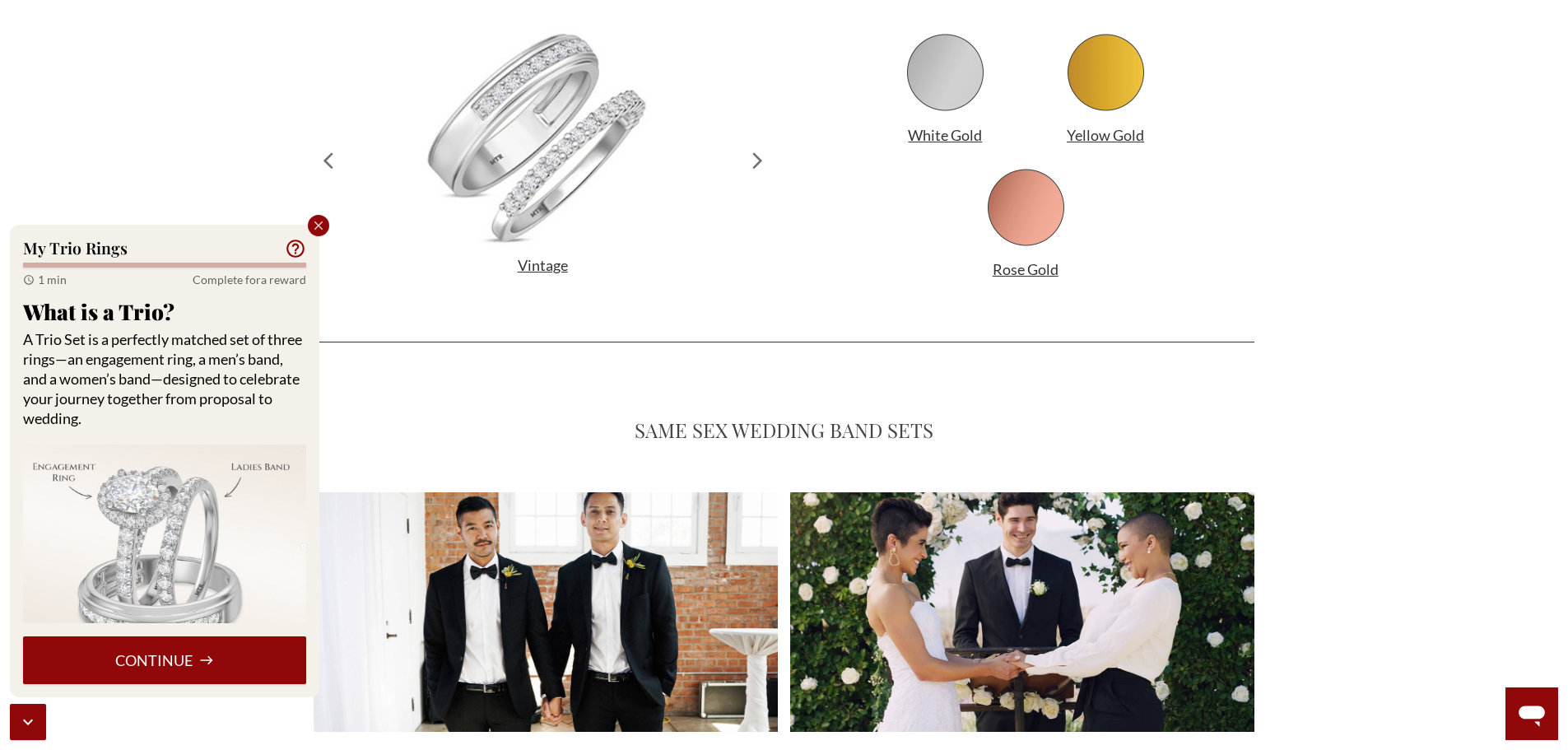 scroll, scrollTop: 1482, scrollLeft: 0, axis: vertical 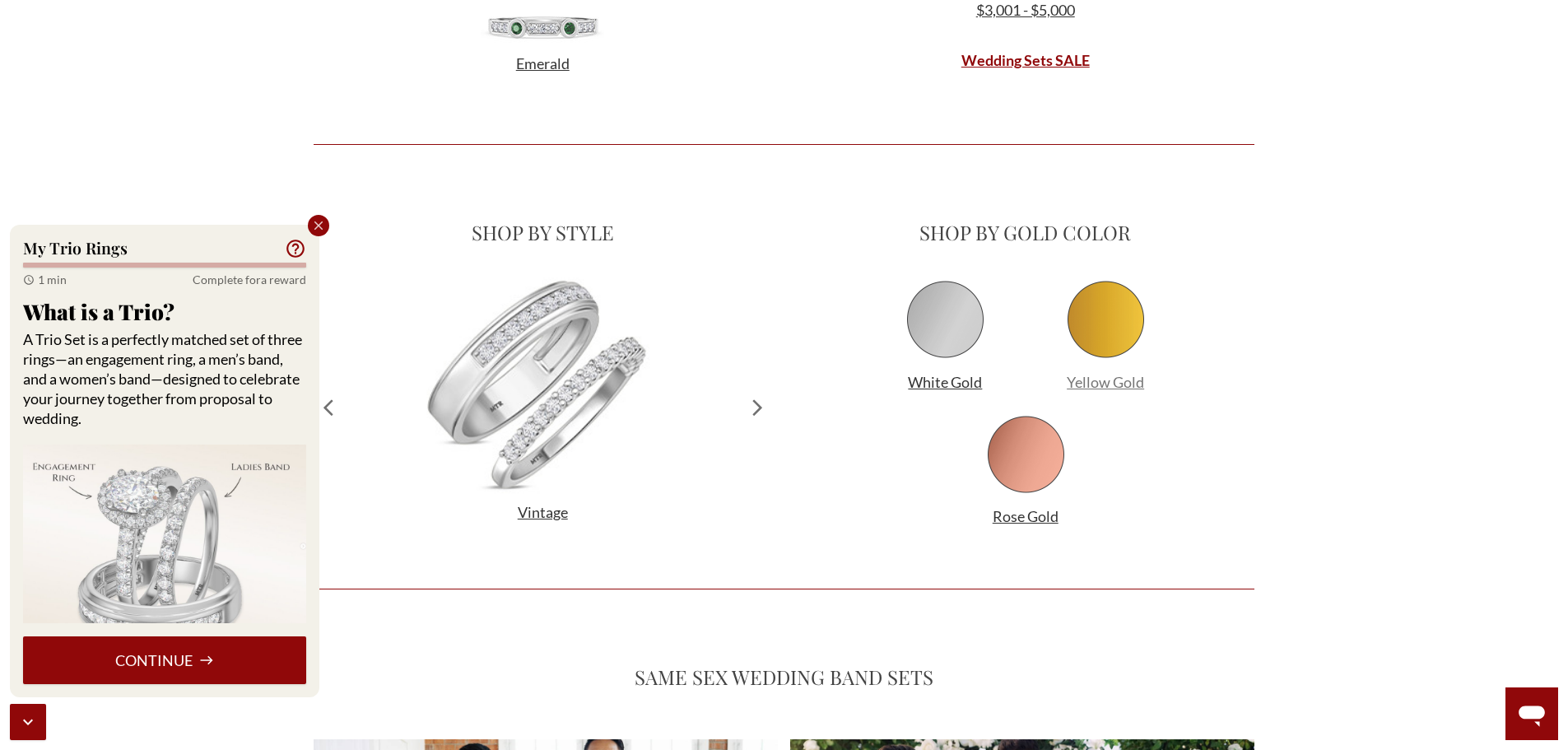 click on "Yellow Gold" at bounding box center [1105, 382] 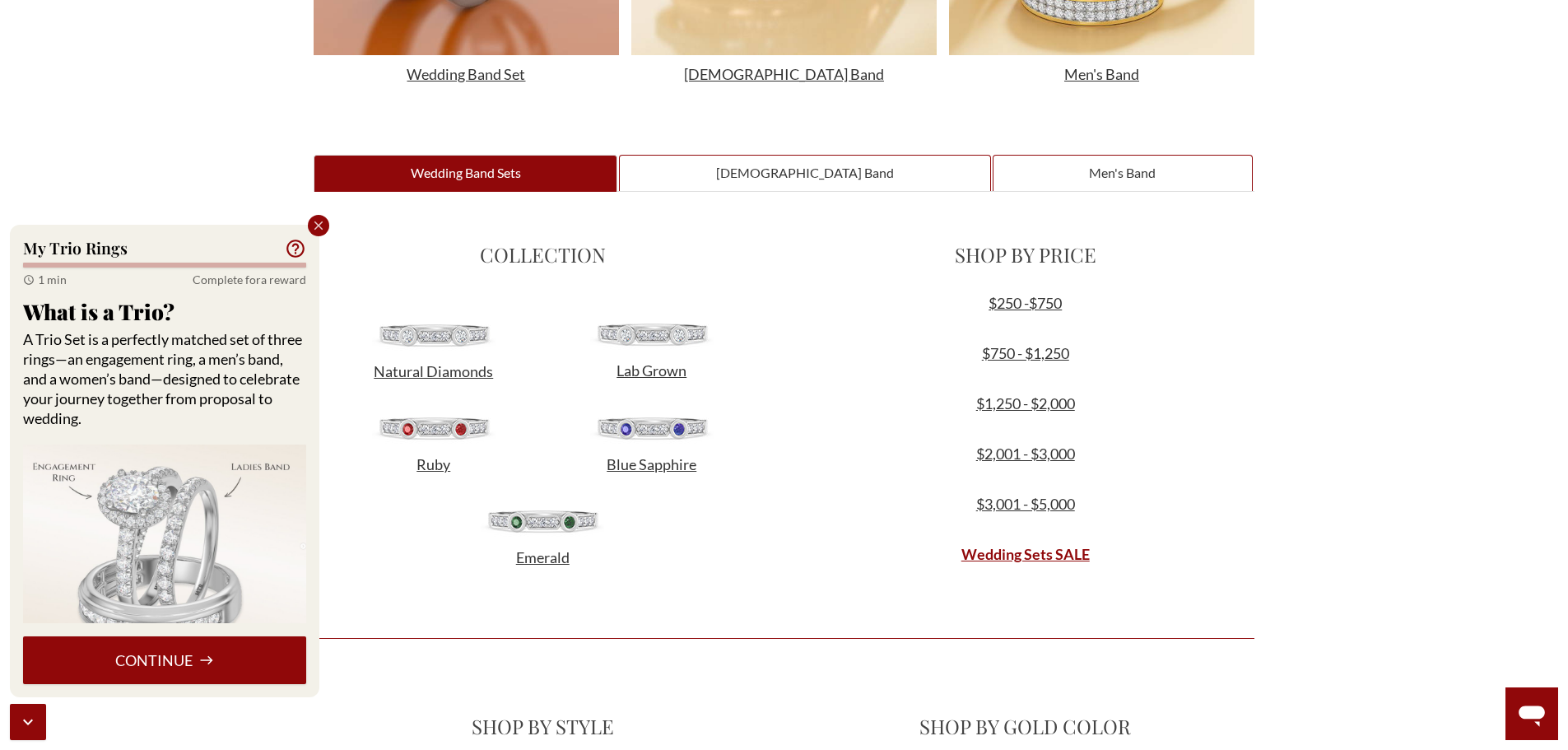 scroll, scrollTop: 659, scrollLeft: 0, axis: vertical 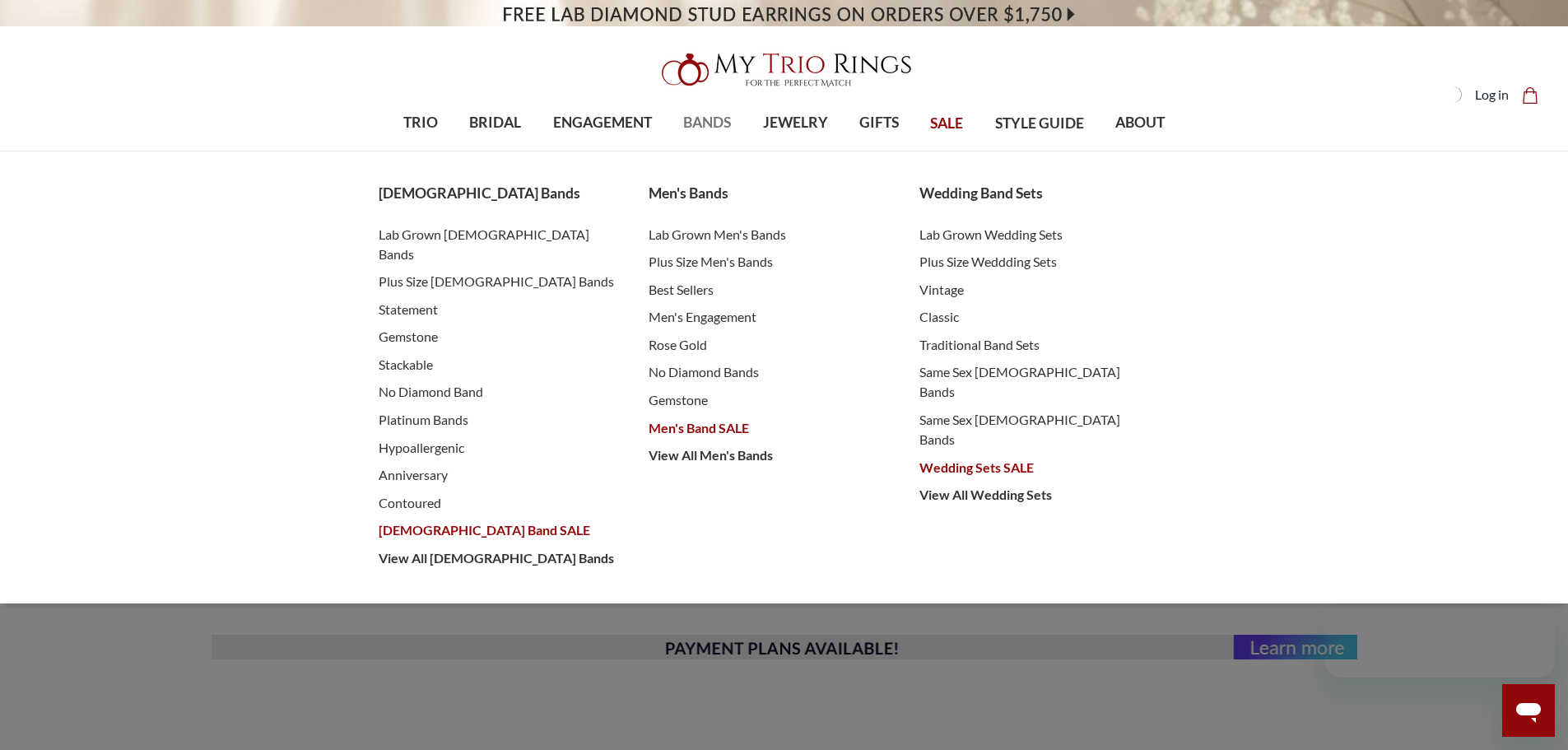 click on "BANDS" at bounding box center [707, 123] 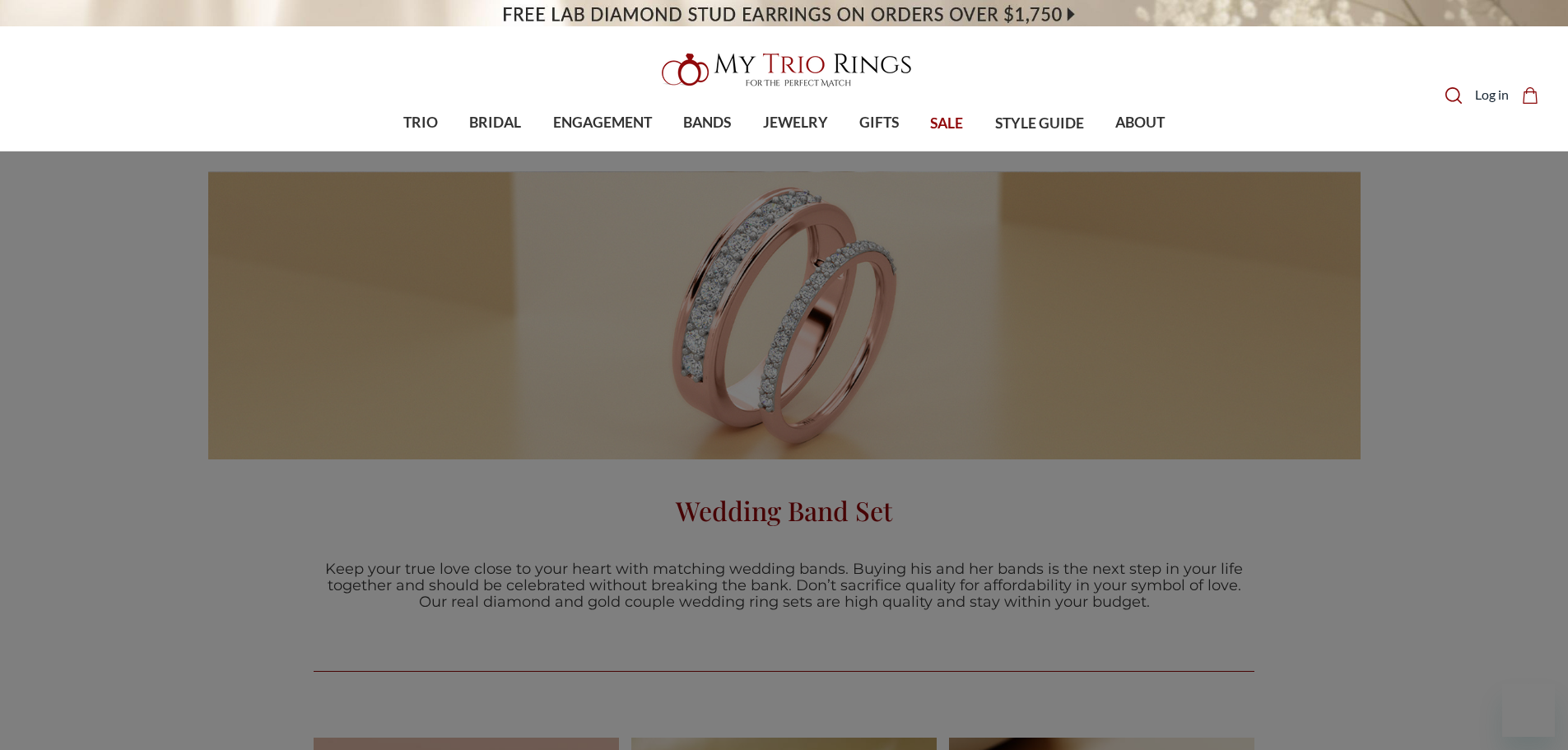scroll, scrollTop: 0, scrollLeft: 0, axis: both 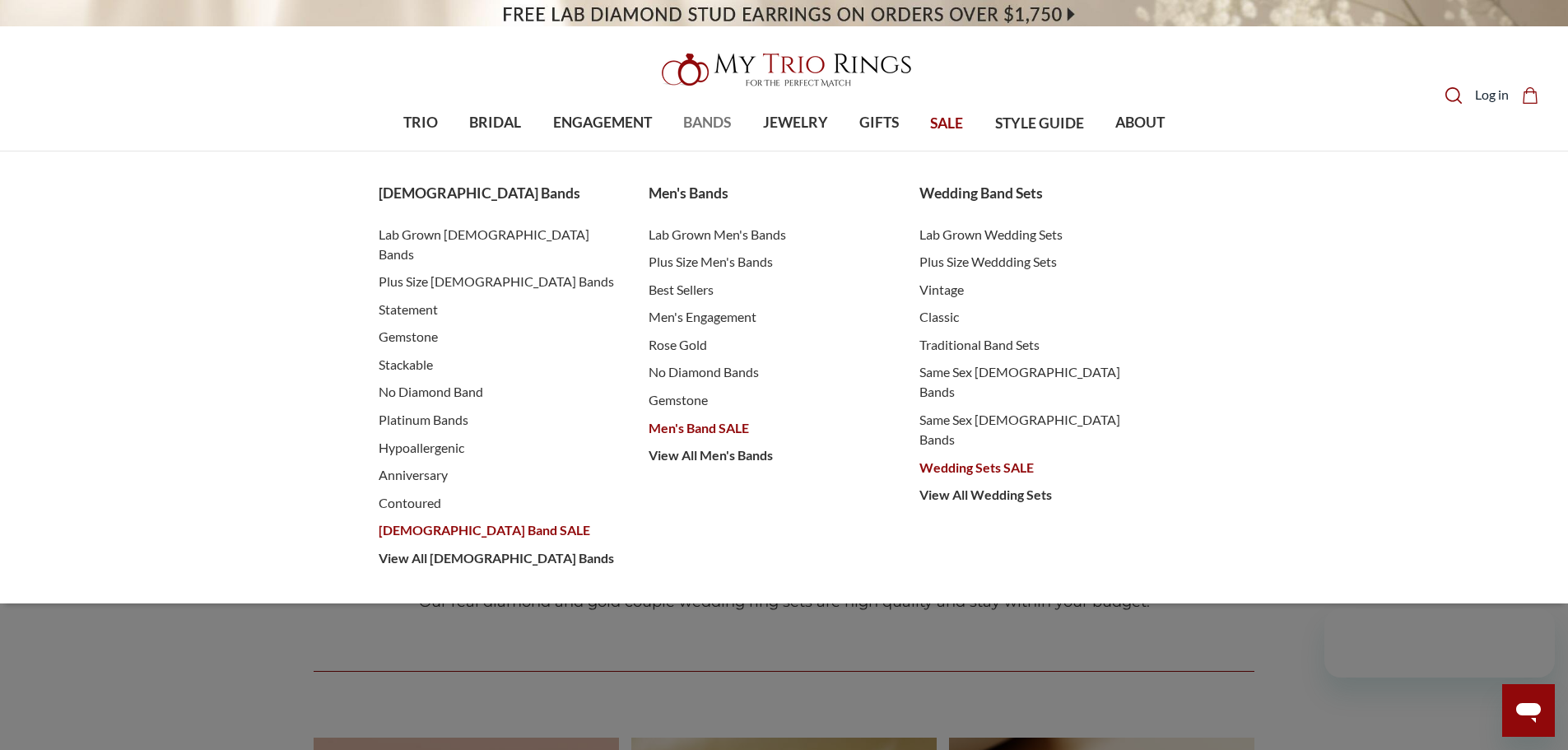 click on "BANDS" at bounding box center [707, 123] 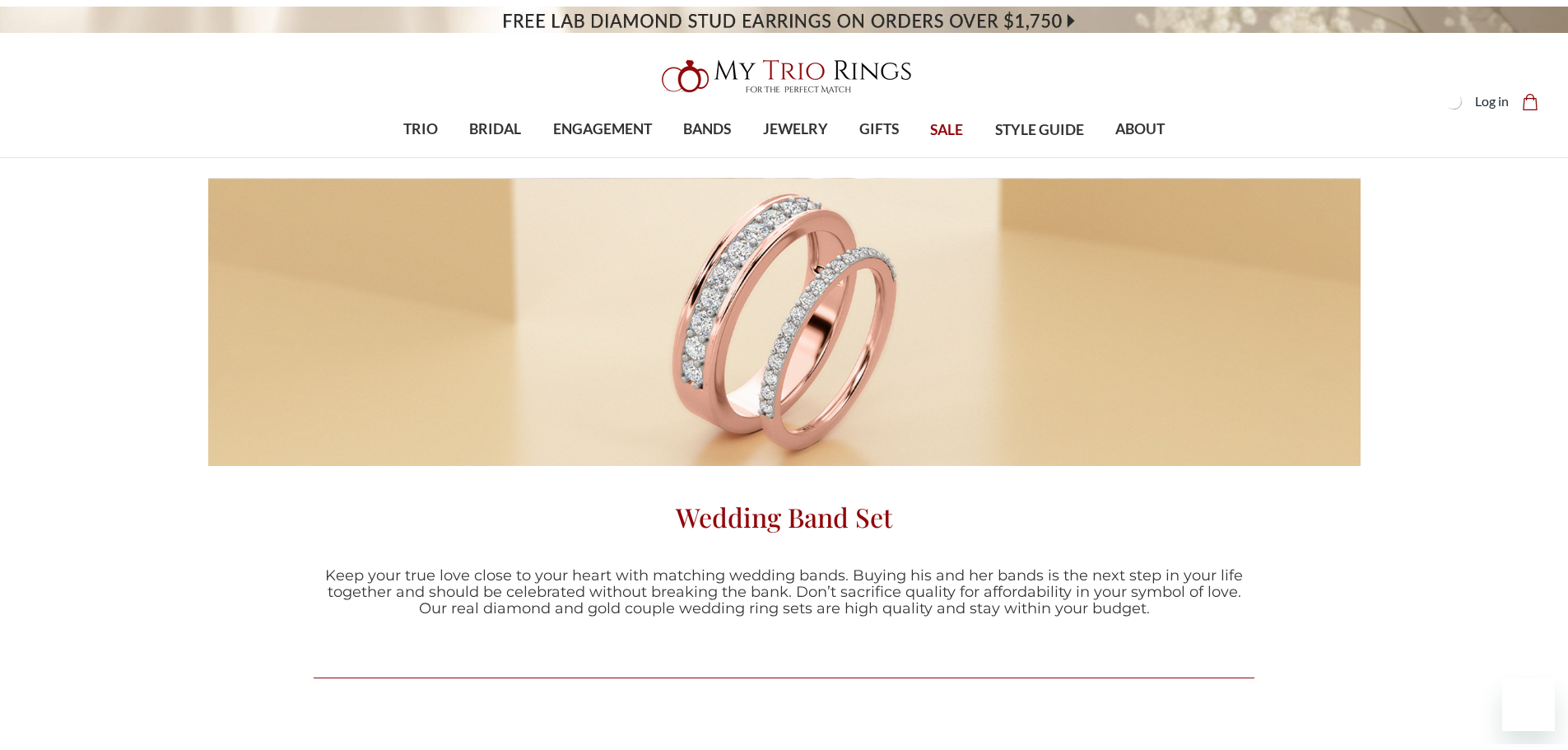 scroll, scrollTop: 0, scrollLeft: 0, axis: both 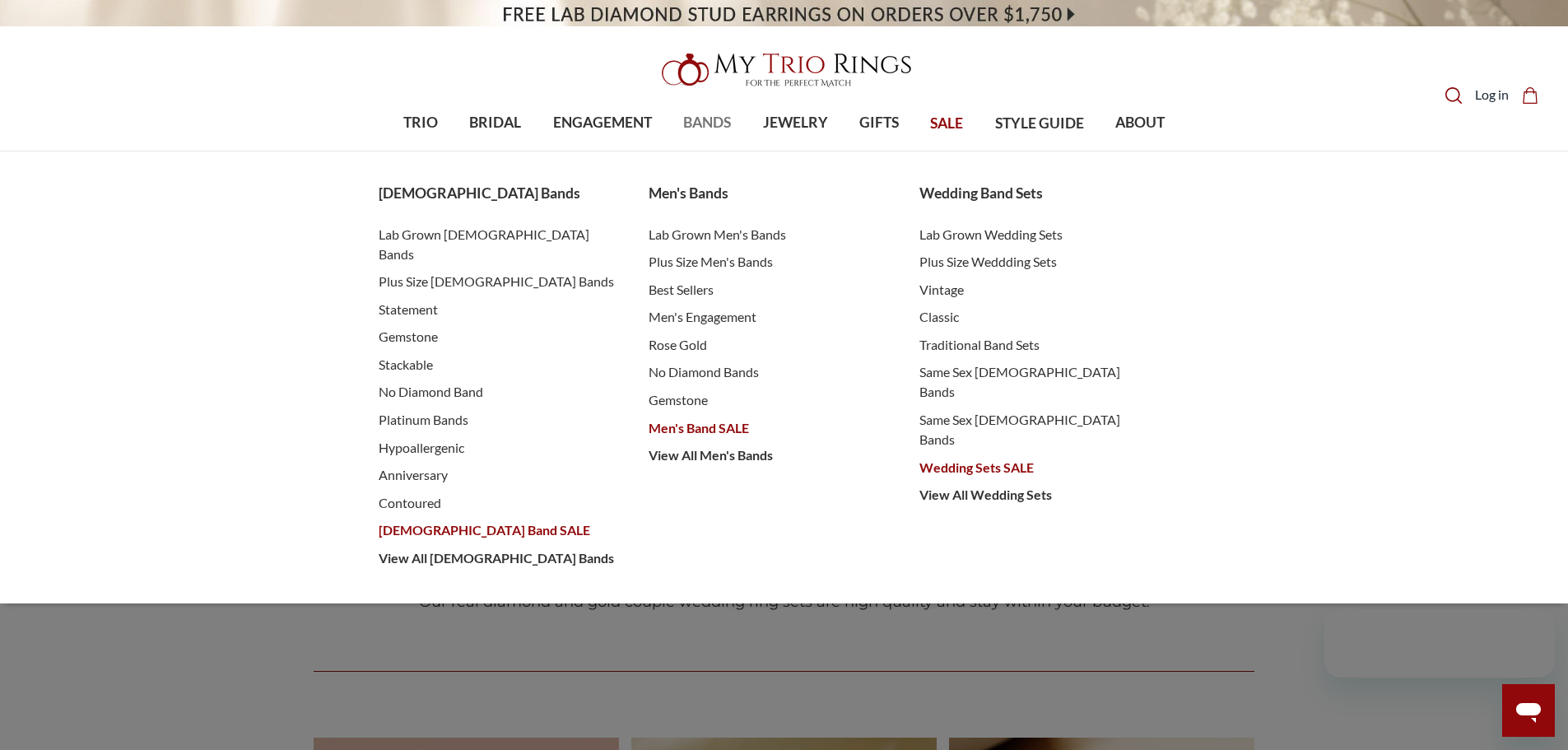 click on "BANDS" at bounding box center (707, 123) 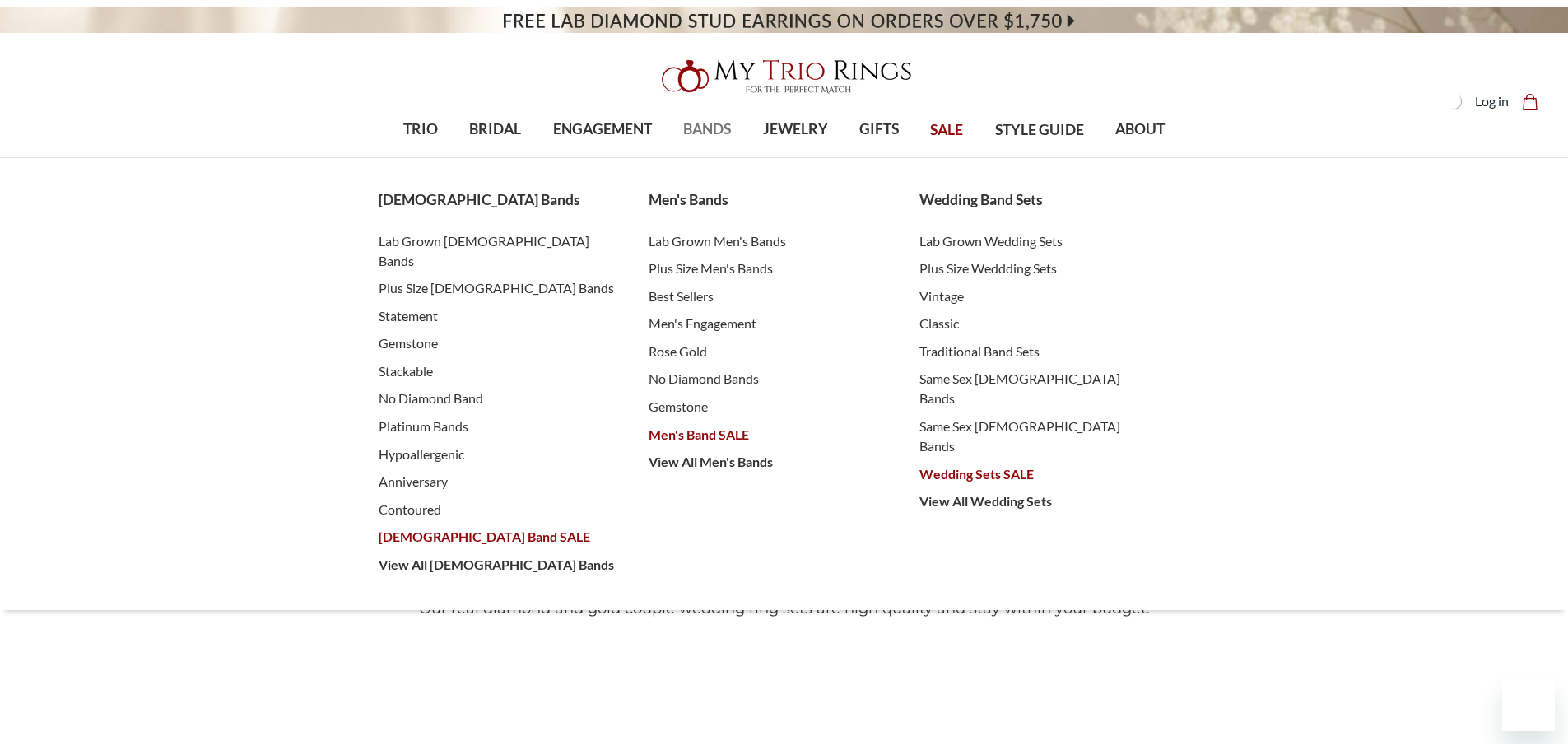 scroll, scrollTop: 0, scrollLeft: 0, axis: both 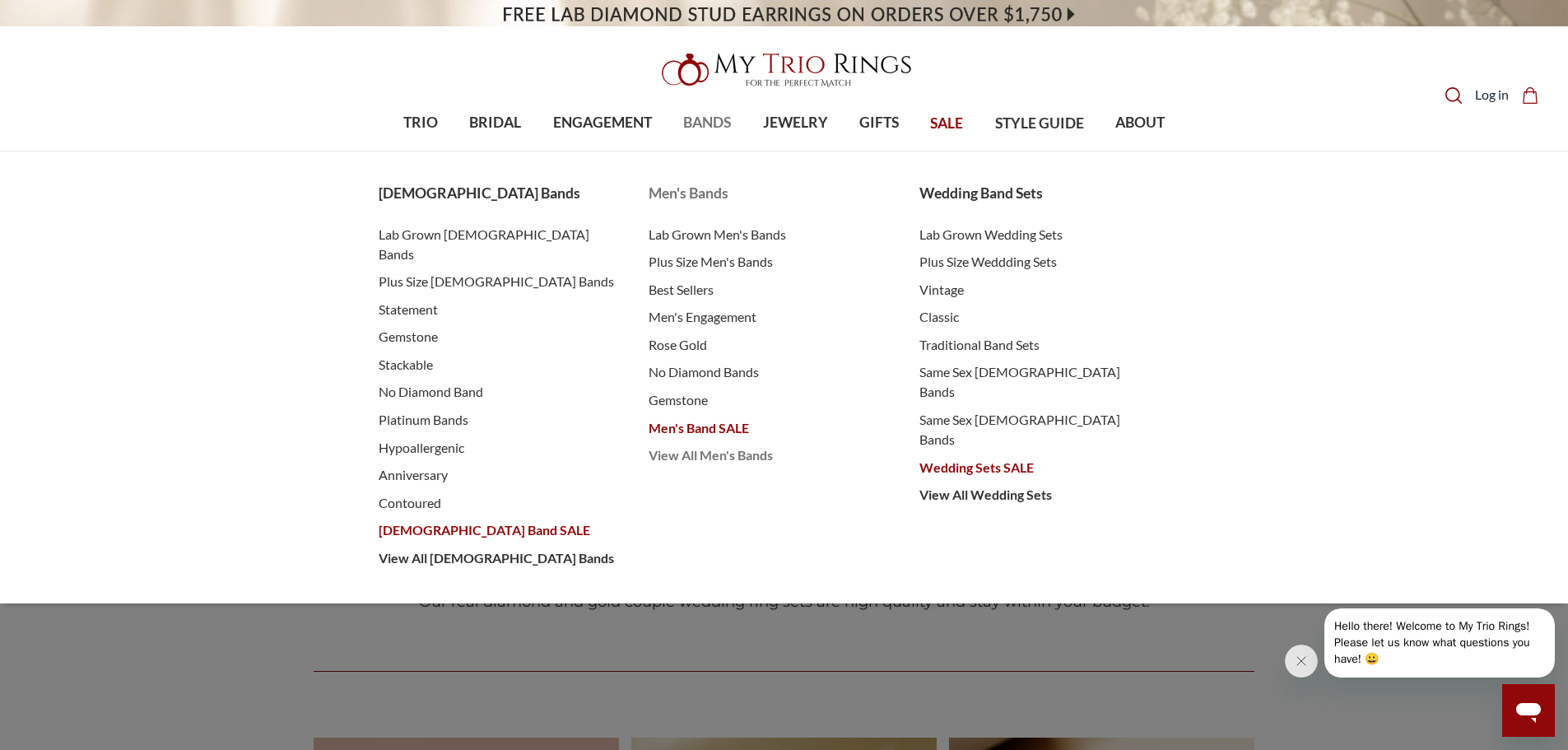 click on "View All Men's Bands" at bounding box center [767, 455] 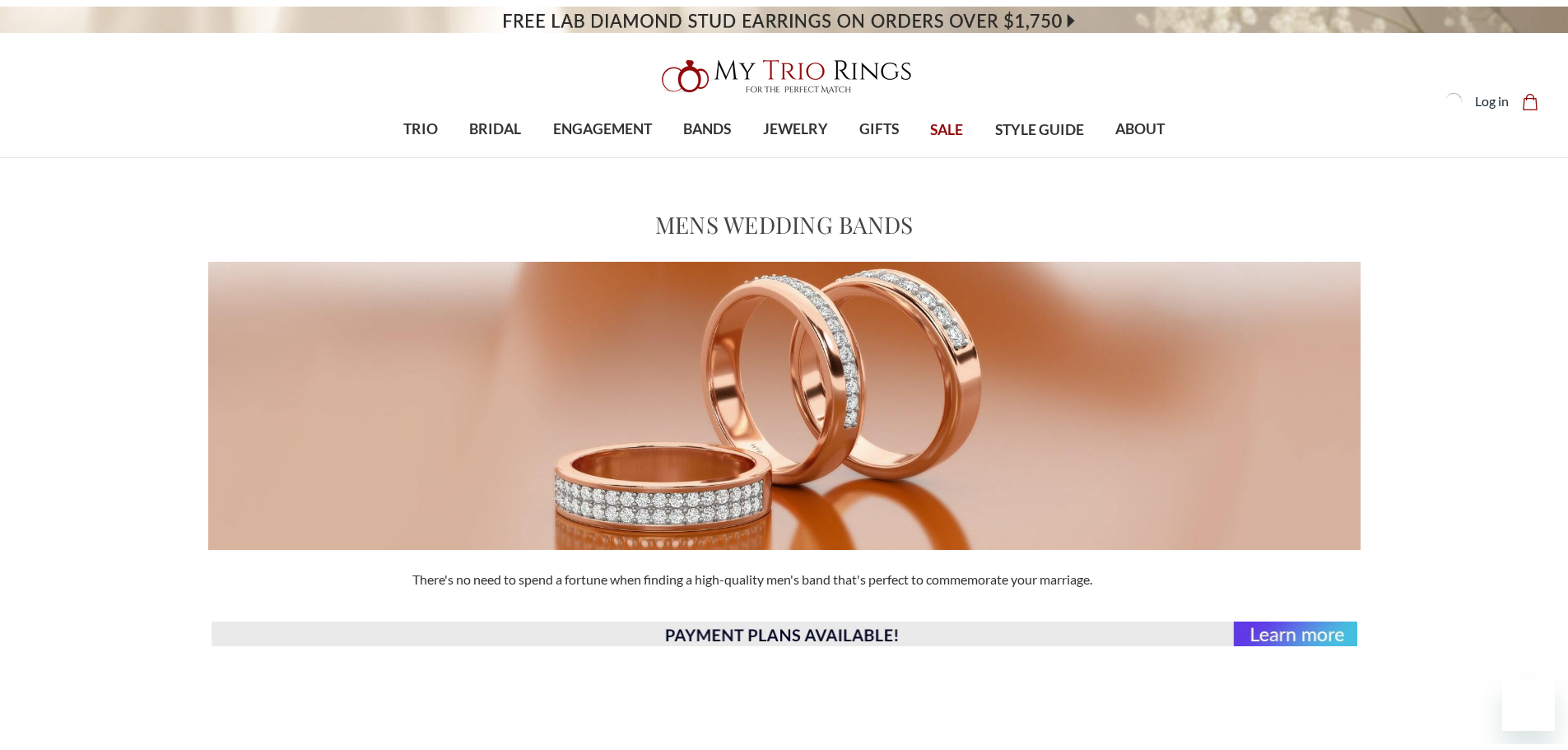 scroll, scrollTop: 0, scrollLeft: 0, axis: both 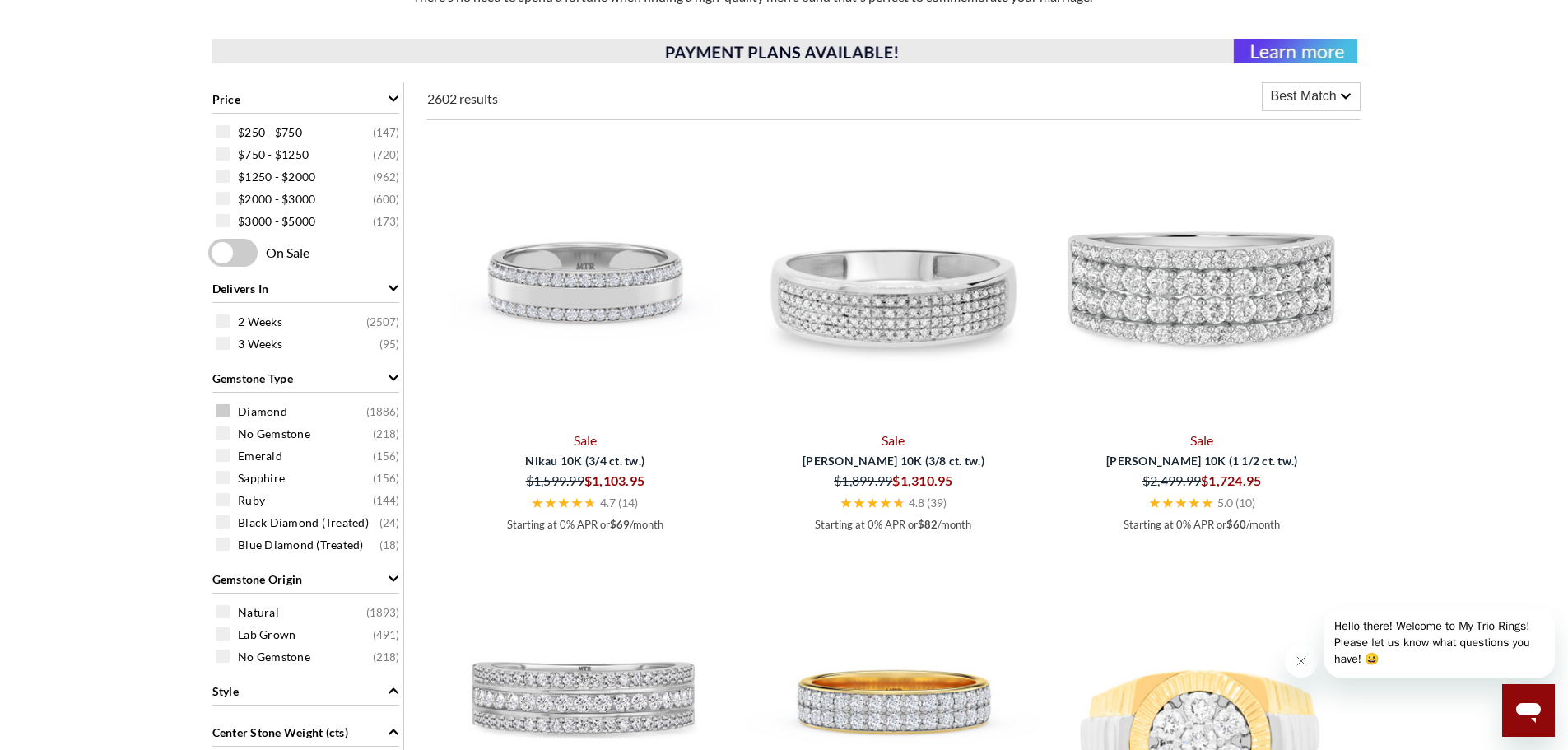 click at bounding box center [223, 411] 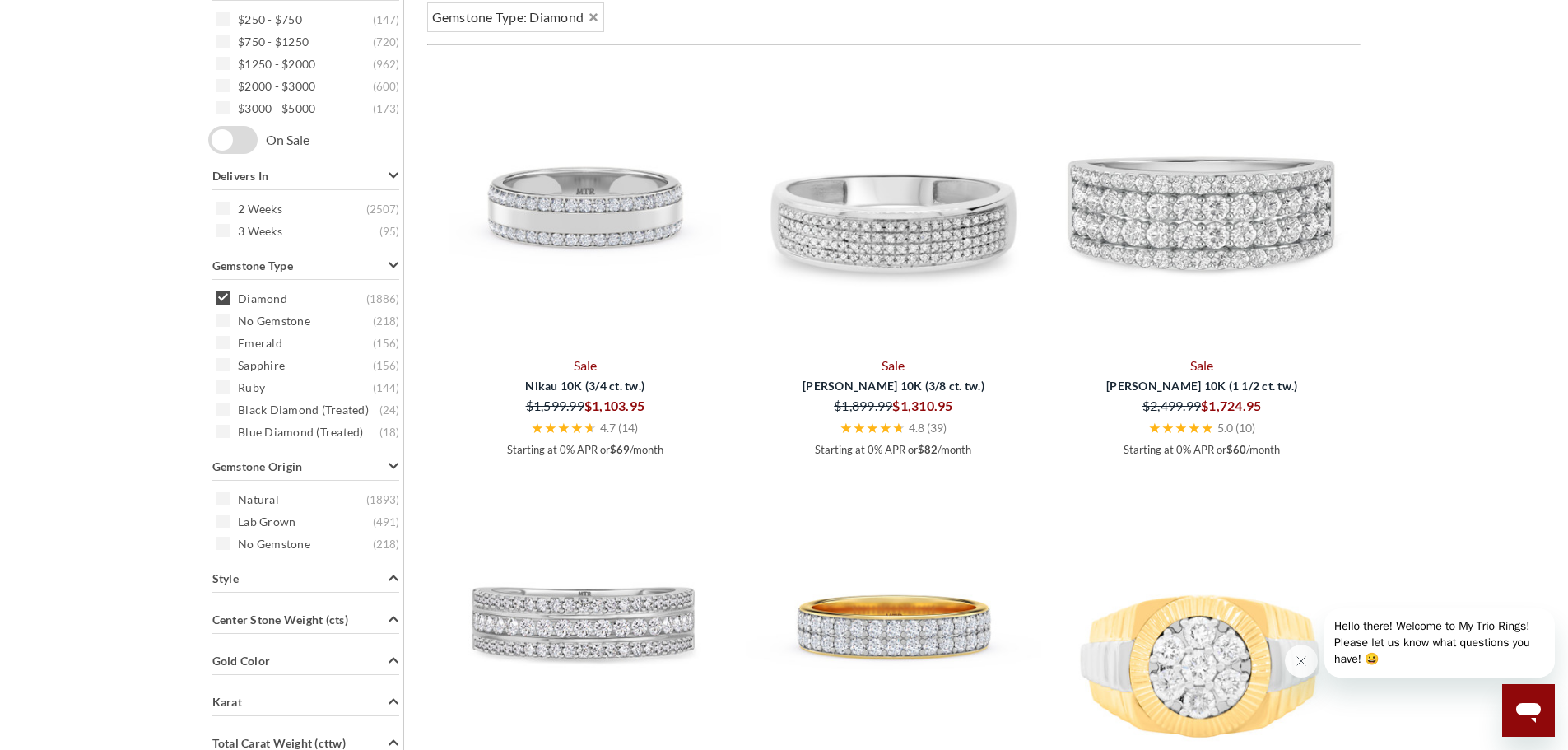 scroll, scrollTop: 741, scrollLeft: 0, axis: vertical 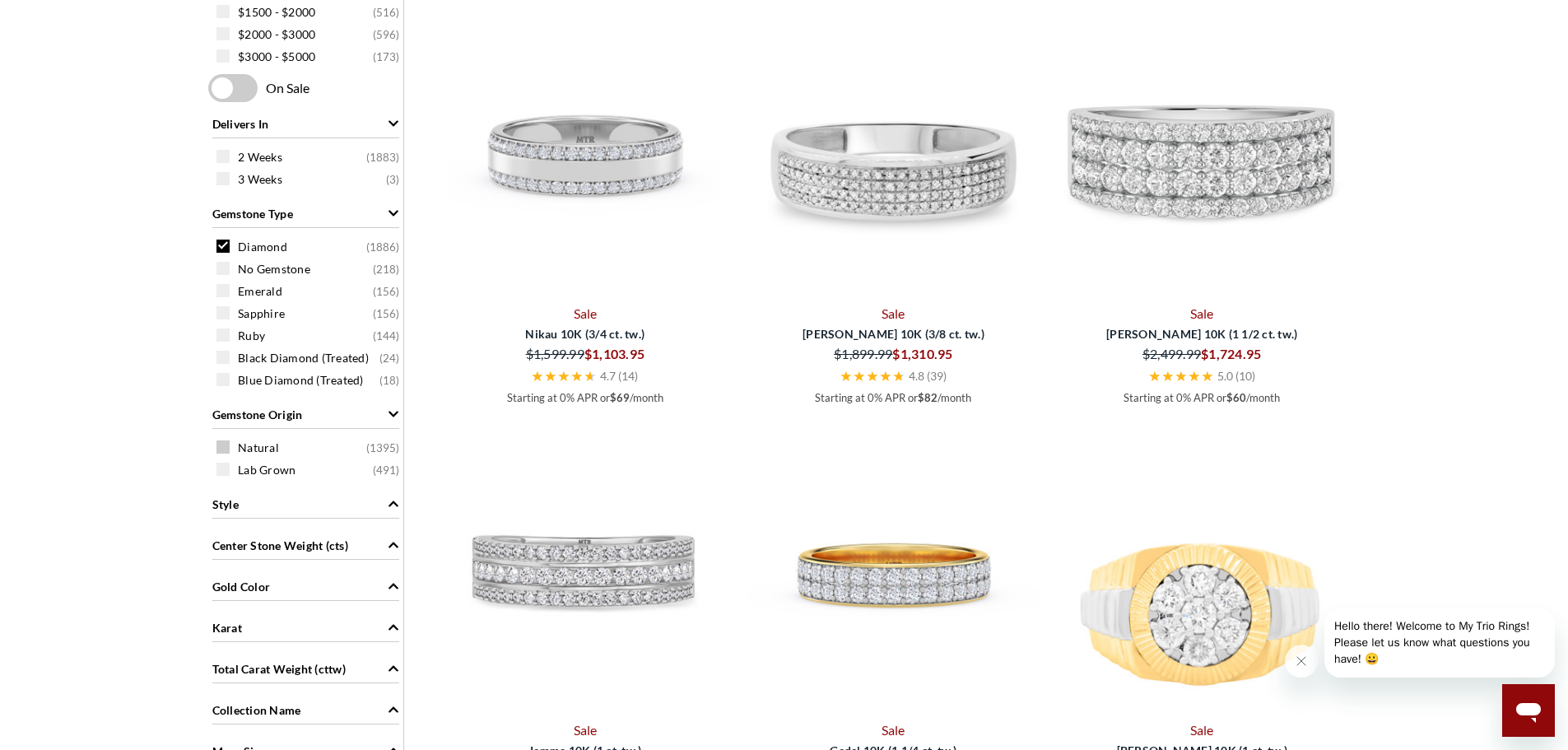click at bounding box center [223, 447] 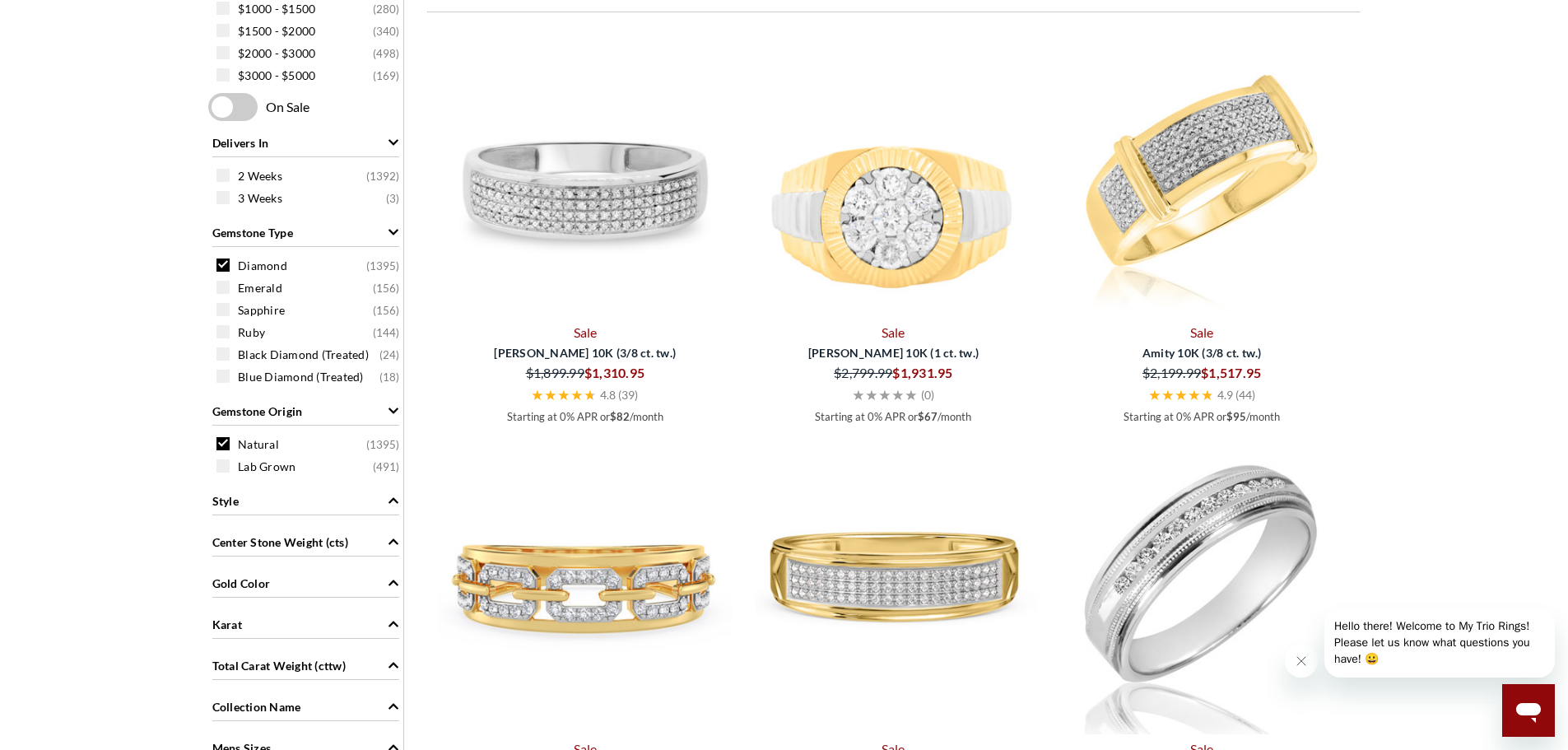 scroll, scrollTop: 887, scrollLeft: 0, axis: vertical 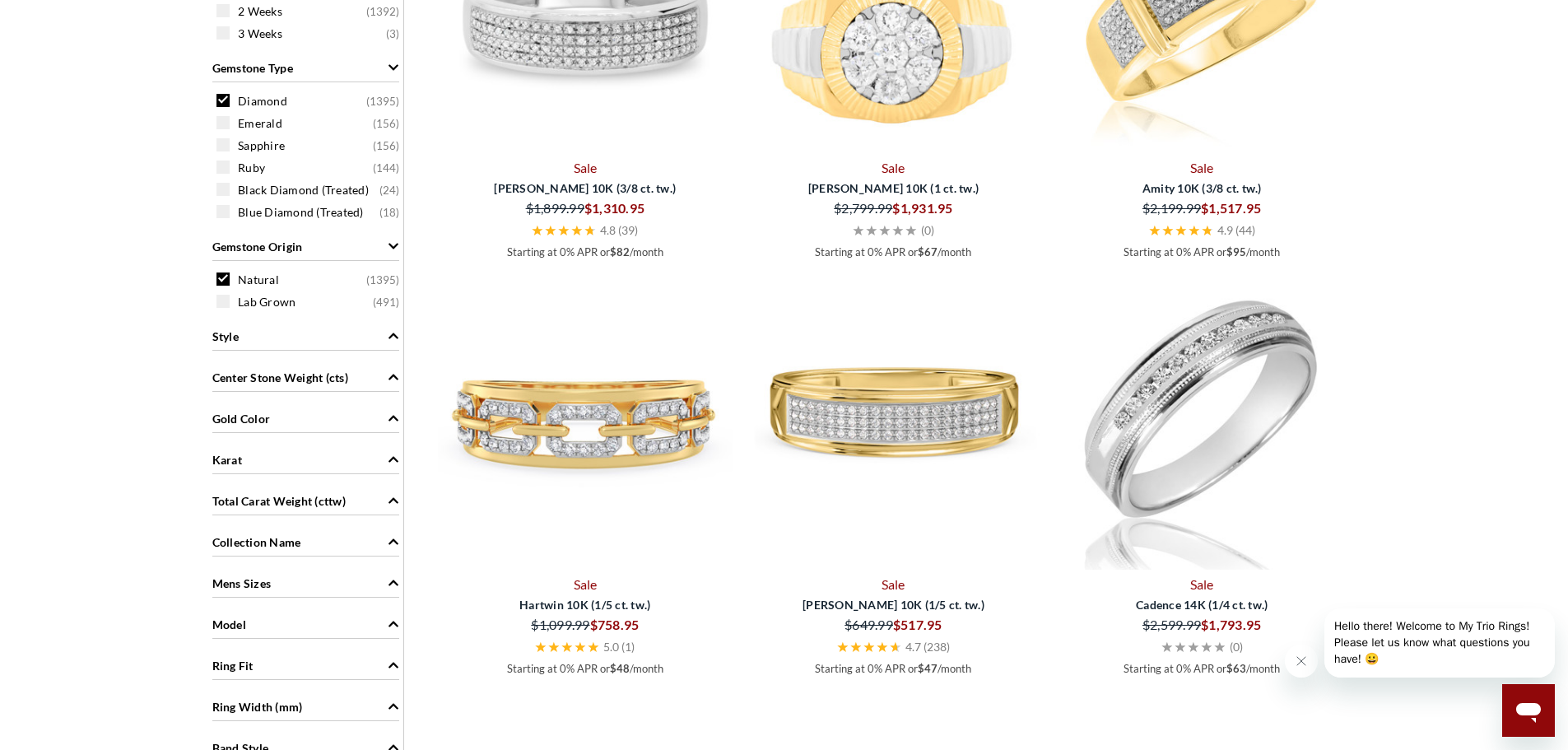 click on "Gold Color" at bounding box center [305, 417] 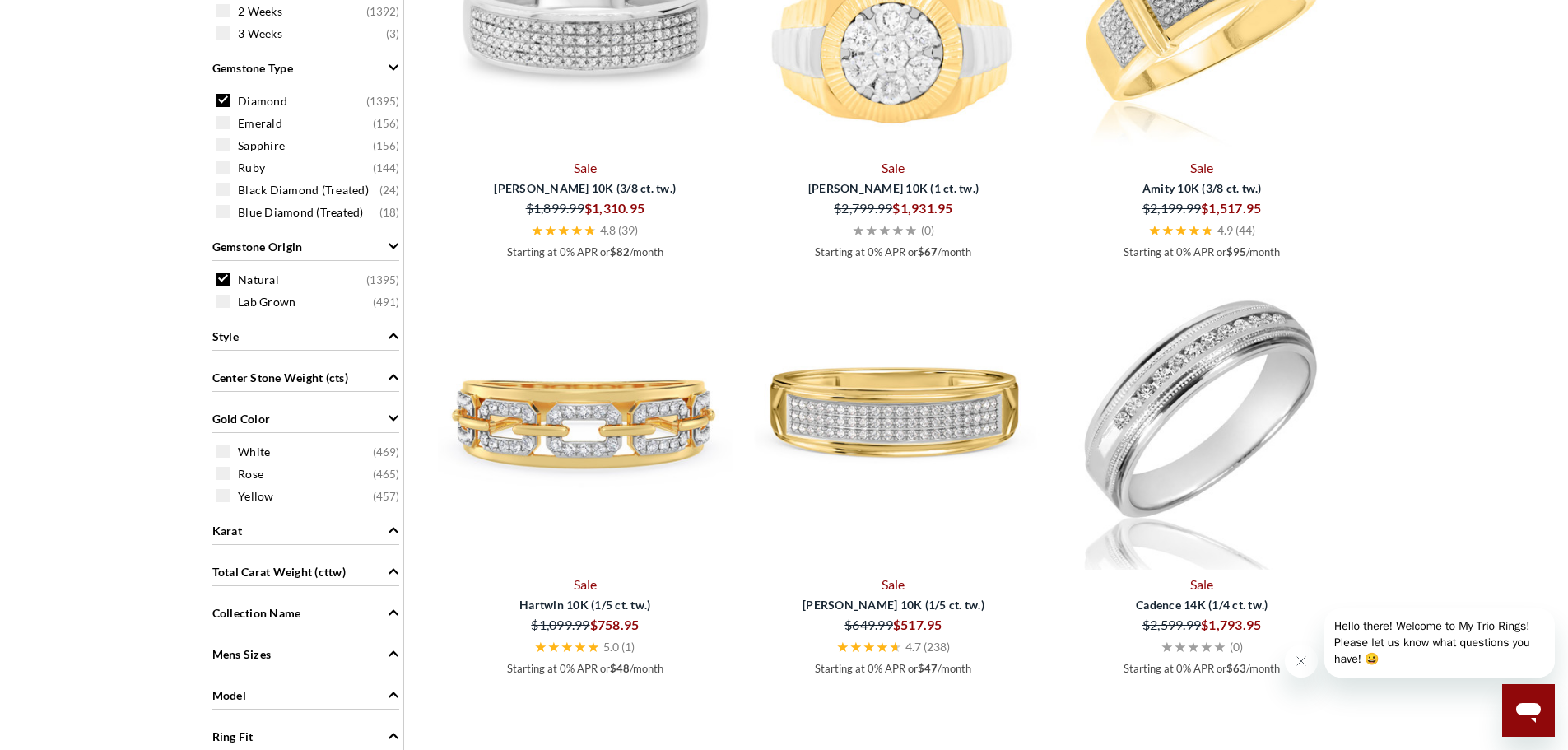 click on "Gold Color" at bounding box center (305, 417) 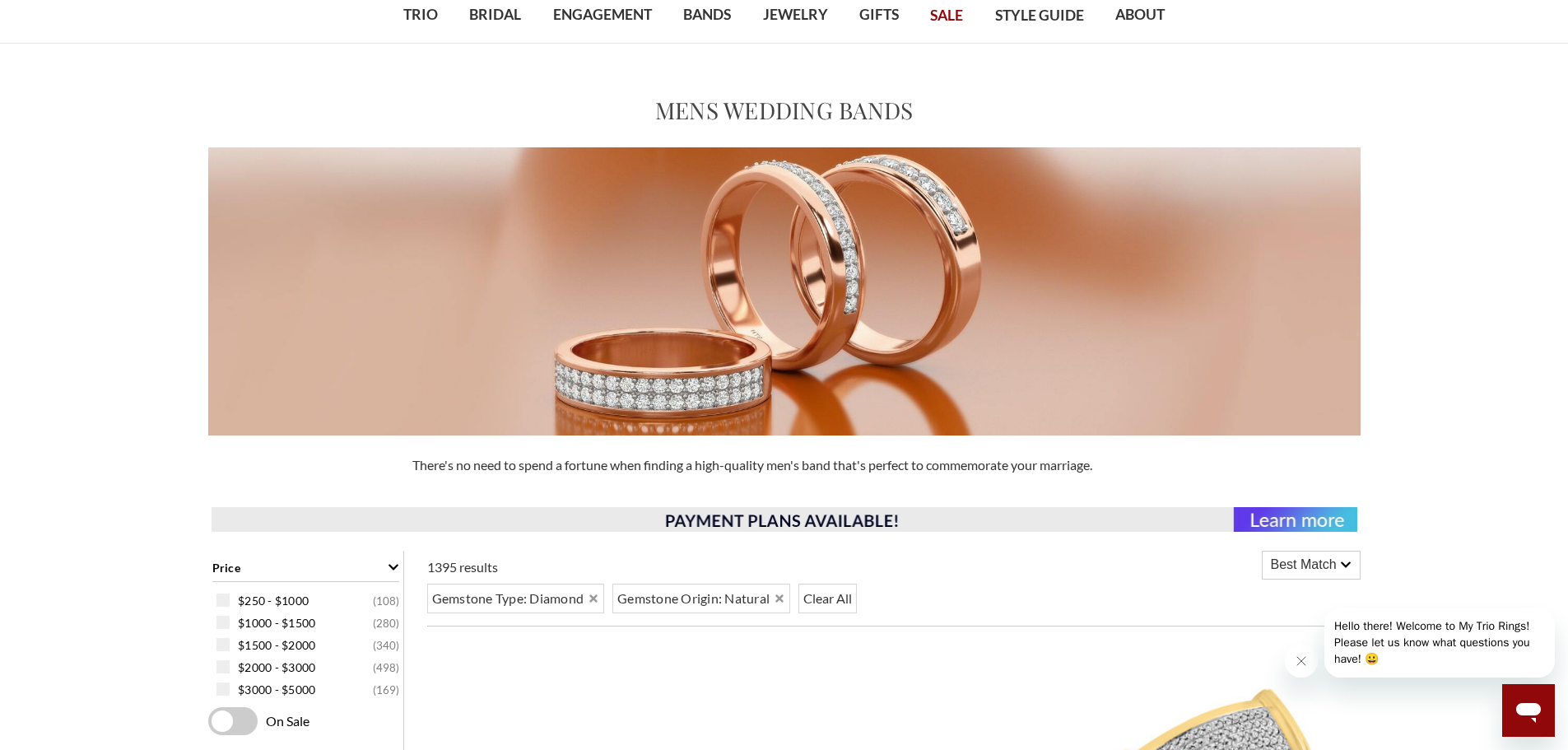 scroll, scrollTop: 247, scrollLeft: 0, axis: vertical 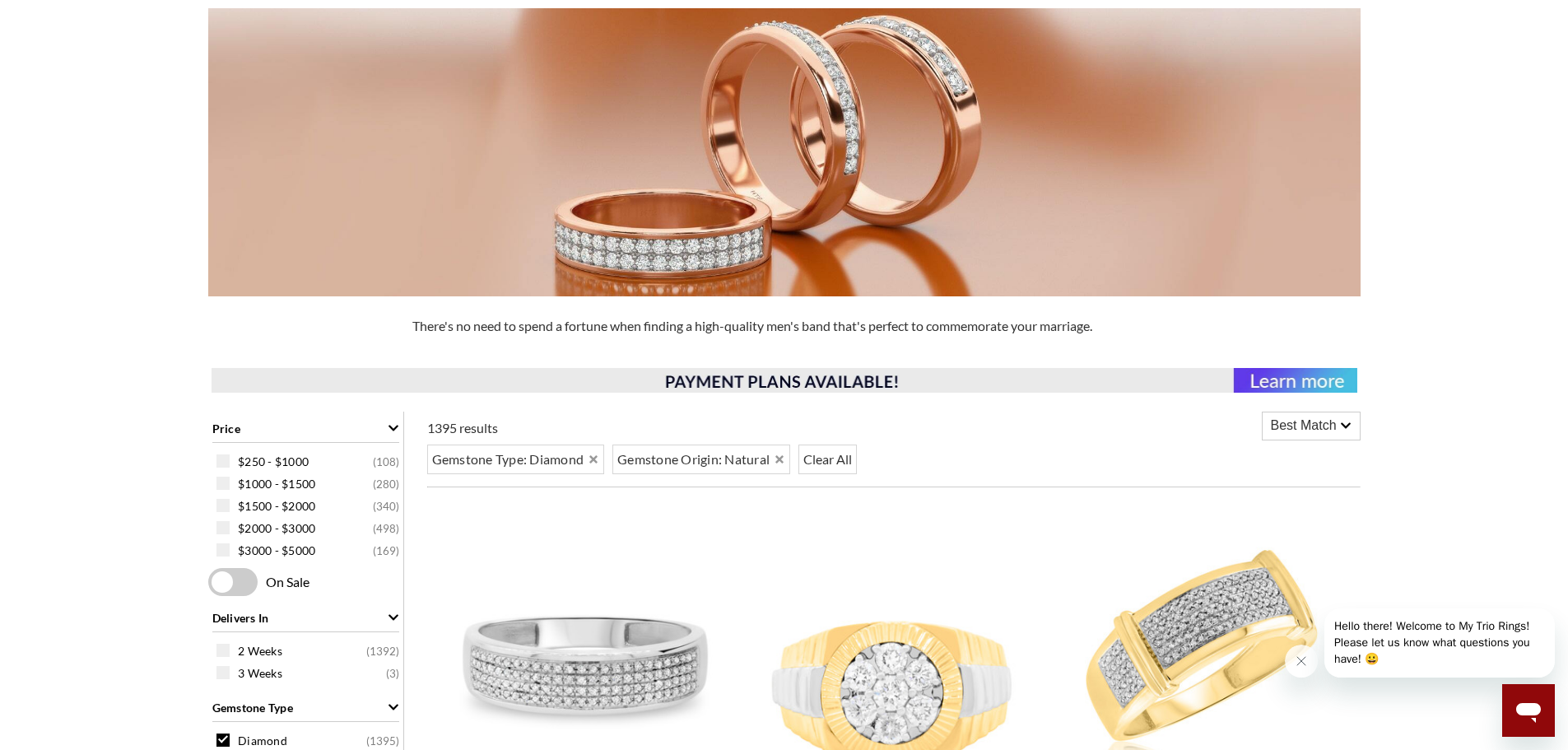 click on "Best Match" at bounding box center [1304, 426] 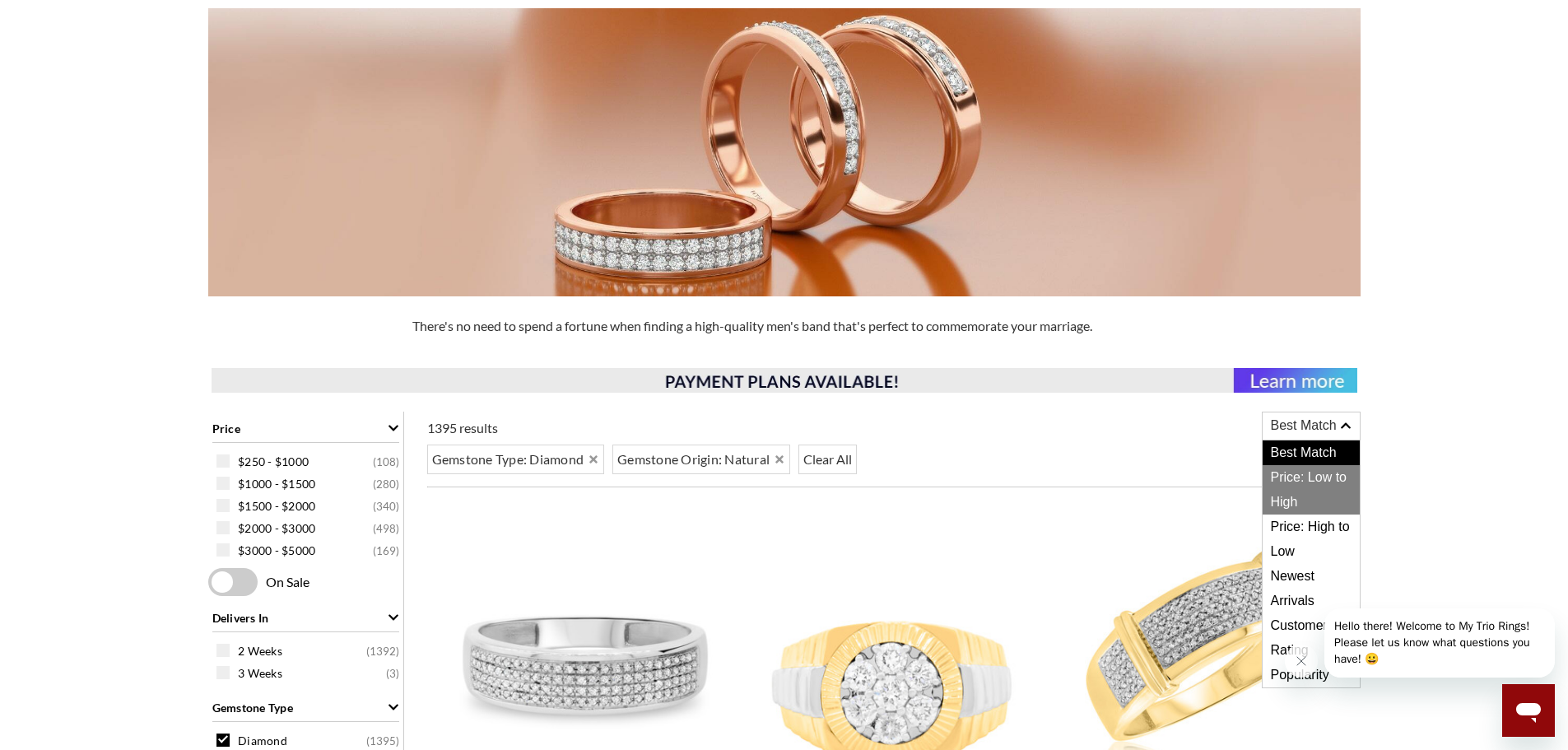 click on "Price: Low to High" at bounding box center (1311, 490) 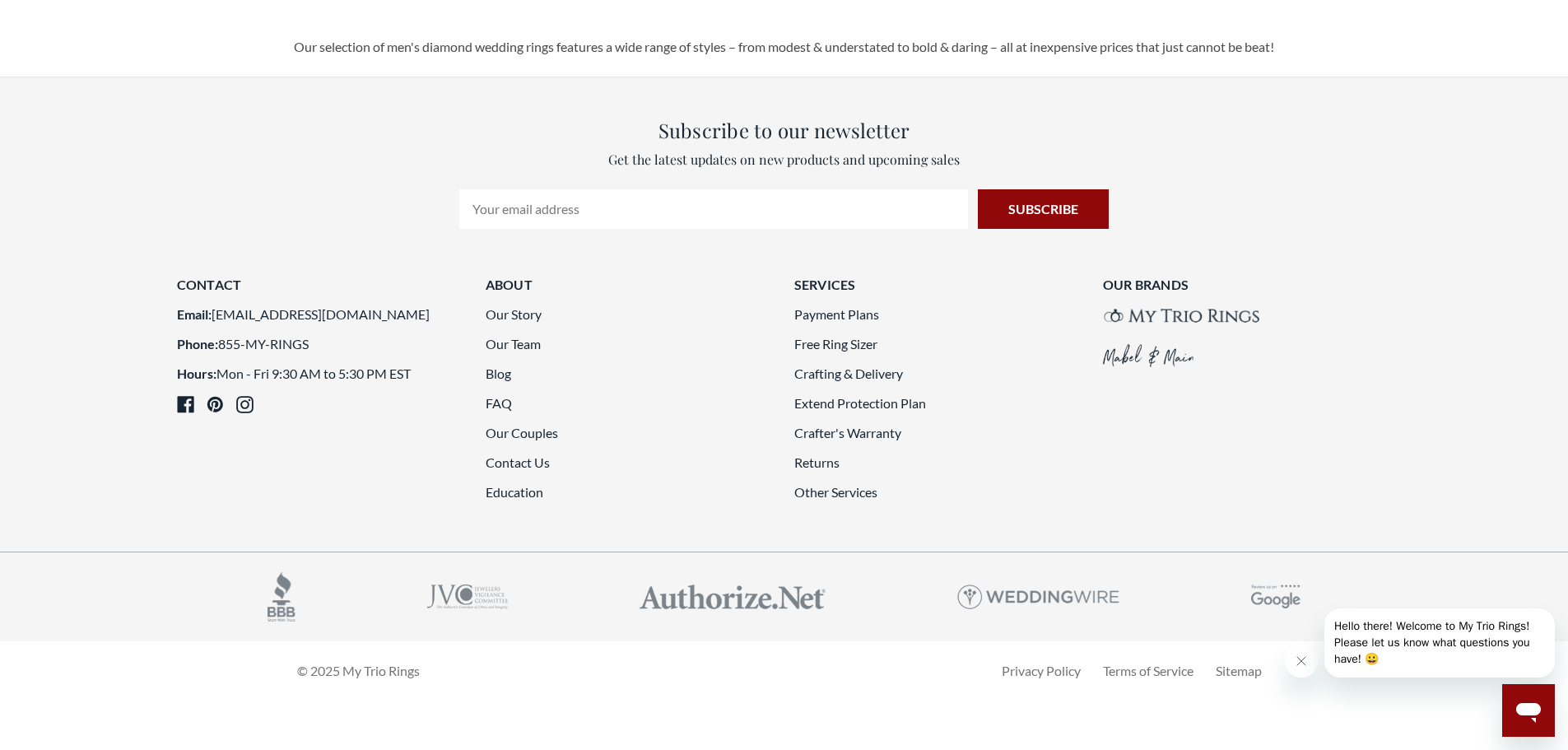 scroll, scrollTop: 4446, scrollLeft: 0, axis: vertical 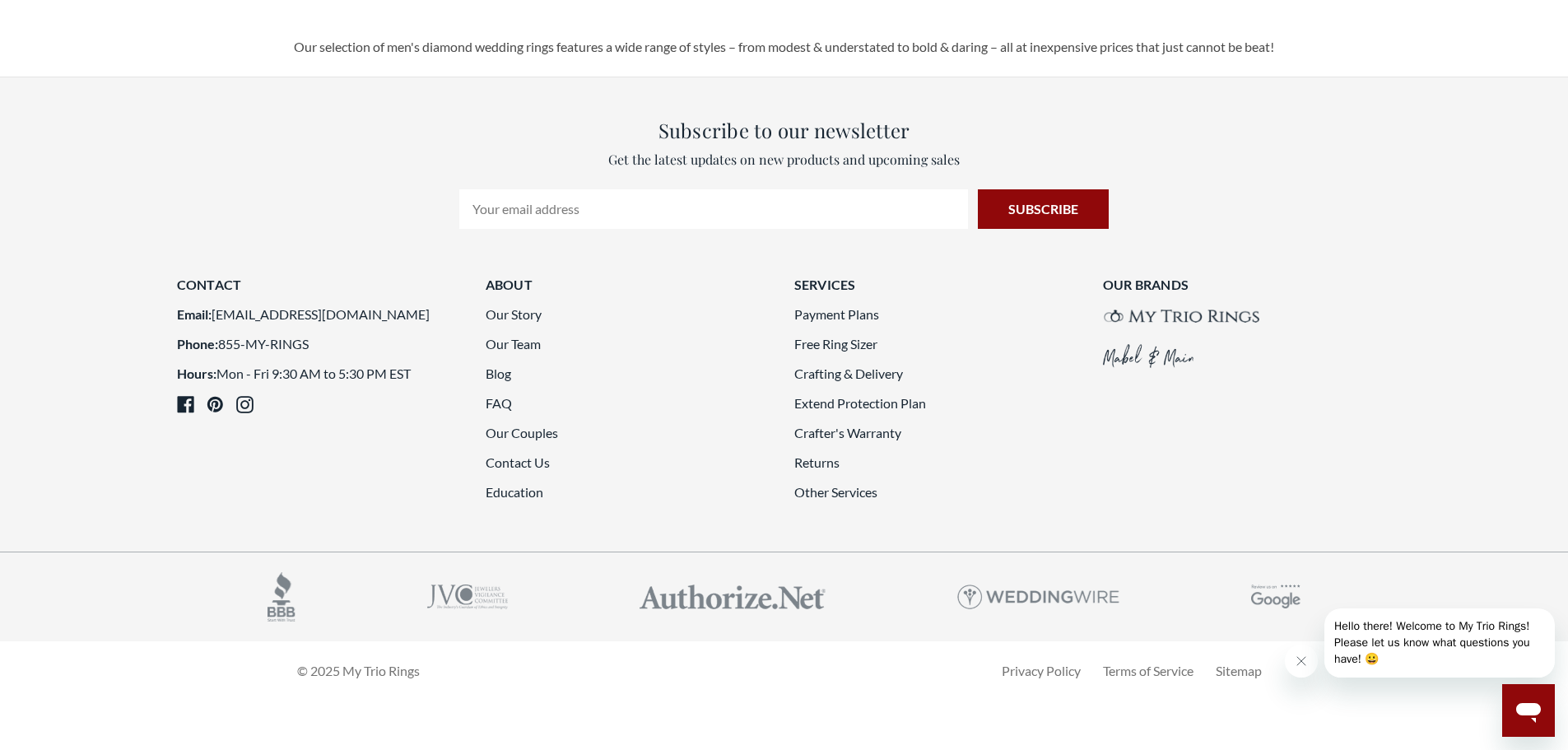 click on "3" 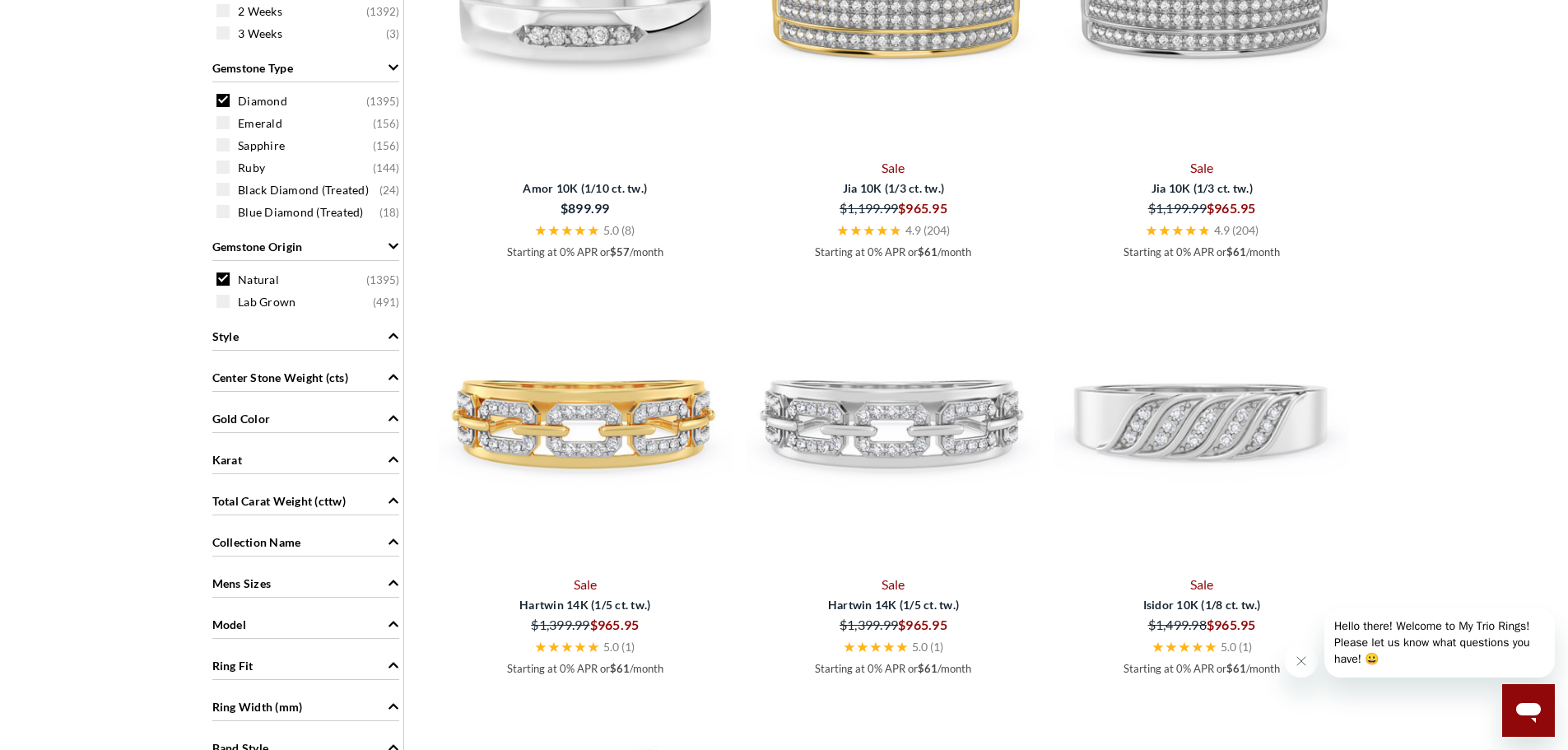 scroll, scrollTop: 557, scrollLeft: 0, axis: vertical 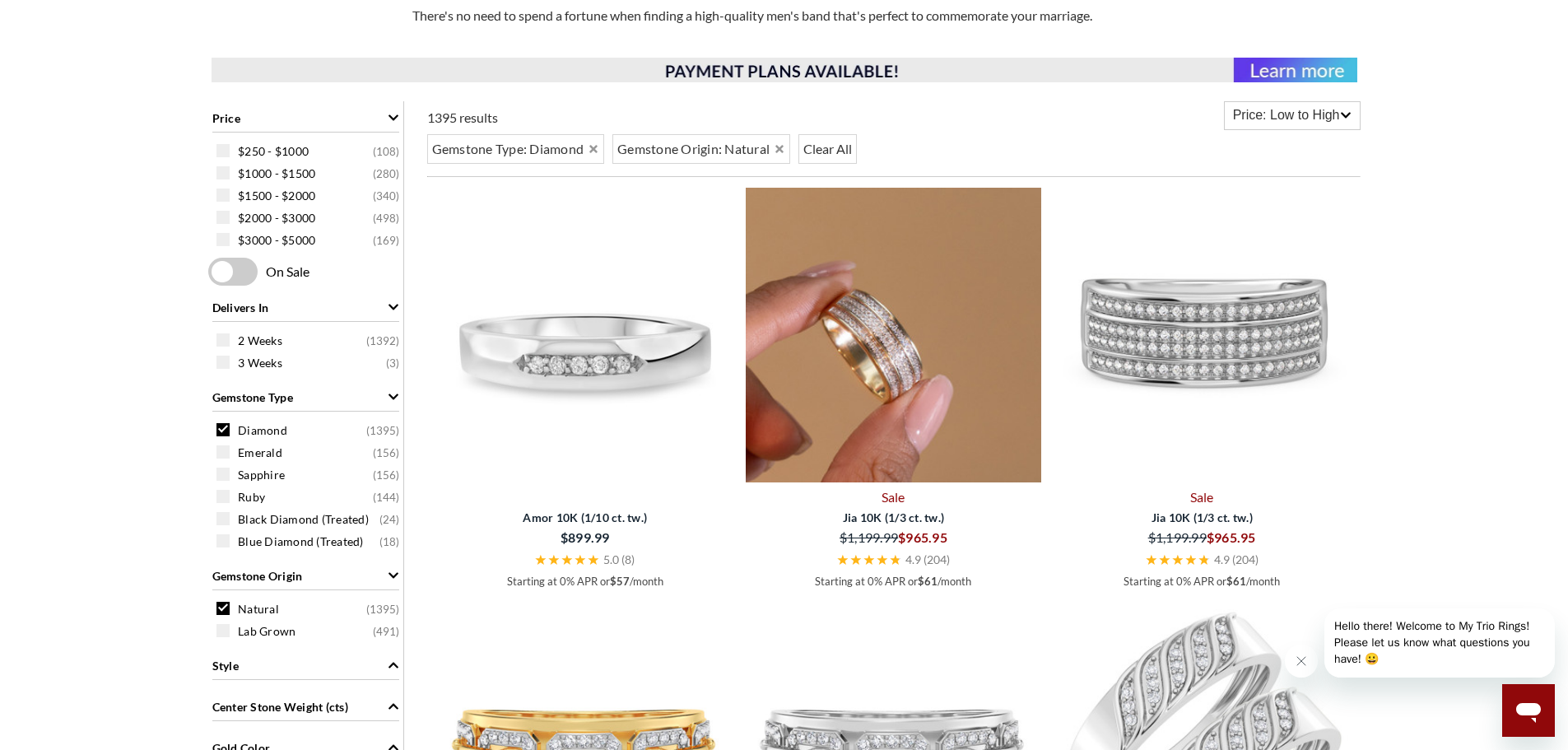 click at bounding box center (893, 335) 